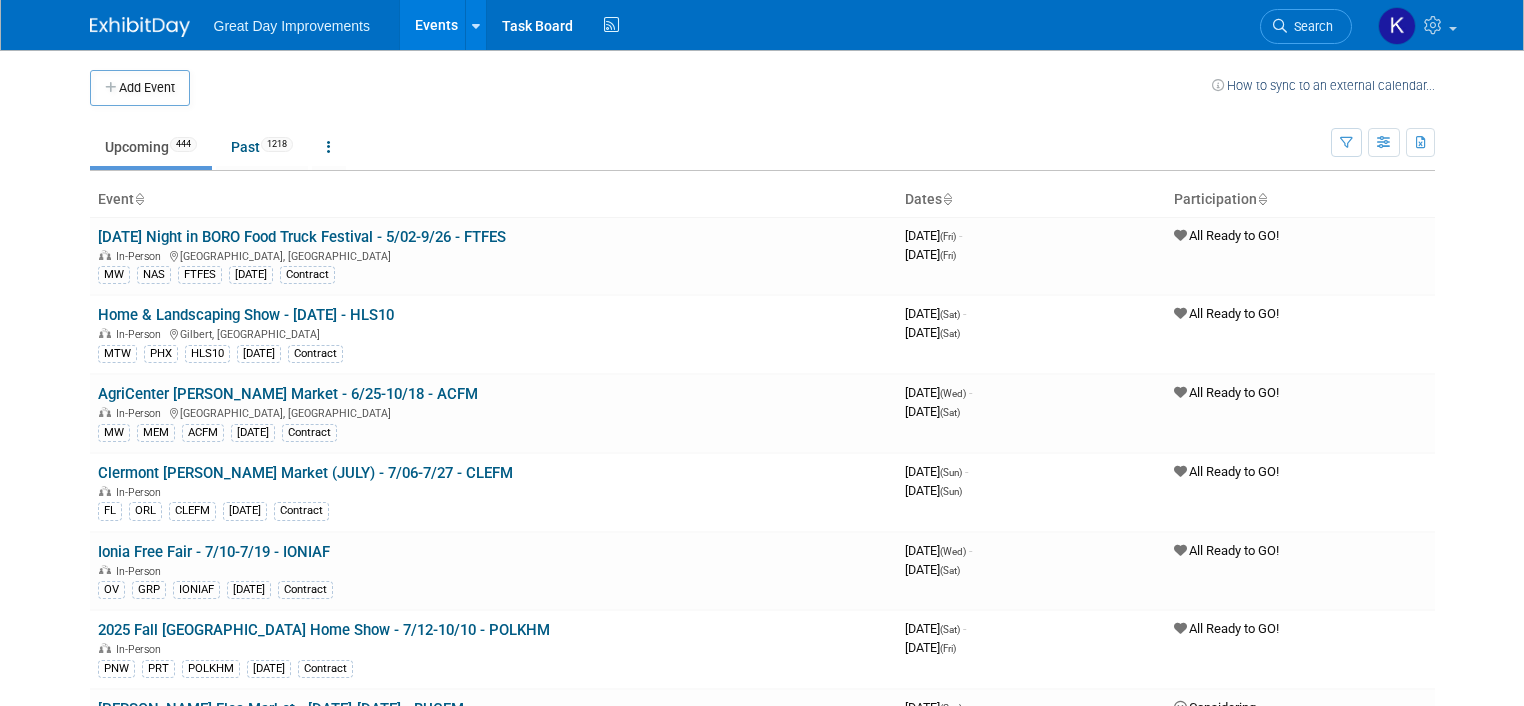 scroll, scrollTop: 0, scrollLeft: 0, axis: both 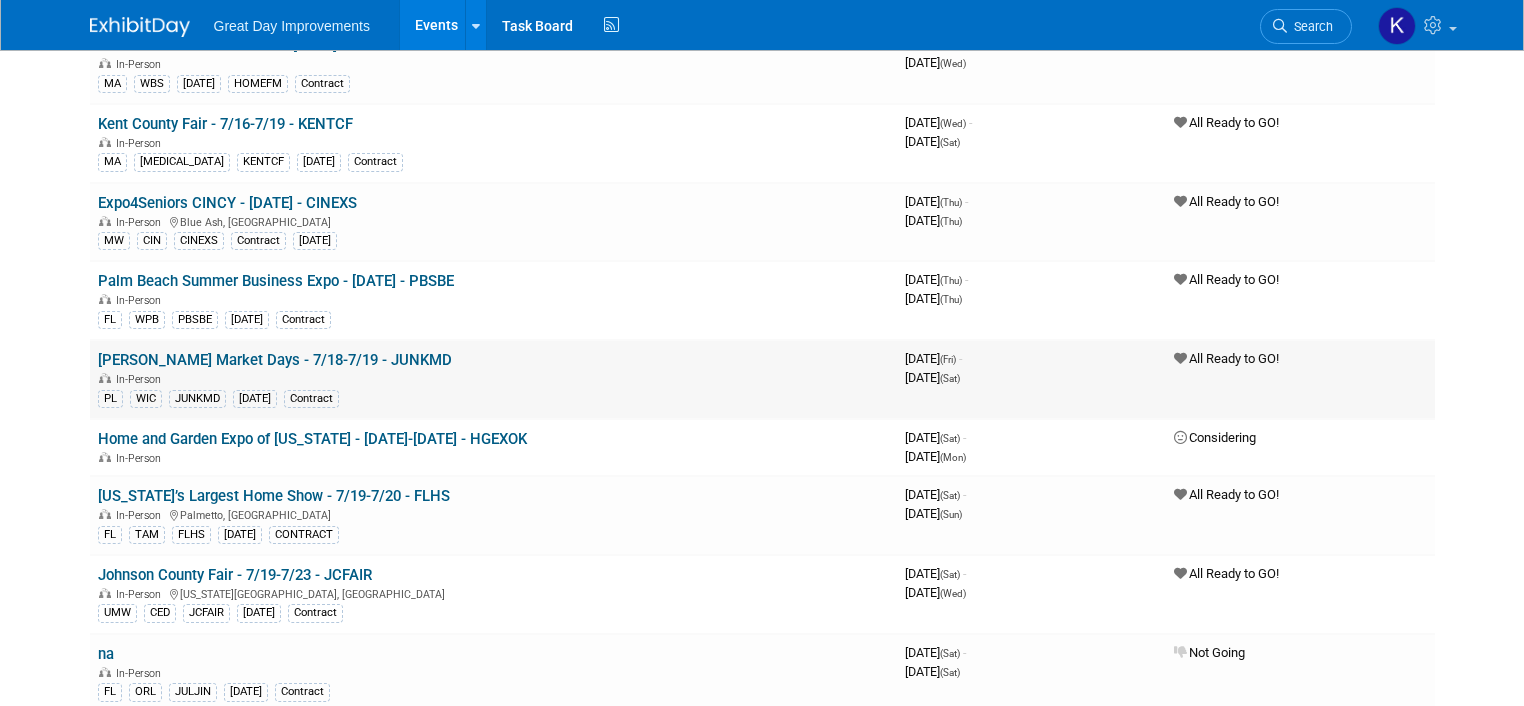 click on "[PERSON_NAME] Market Days - 7/18-7/19 - JUNKMD" at bounding box center [275, 360] 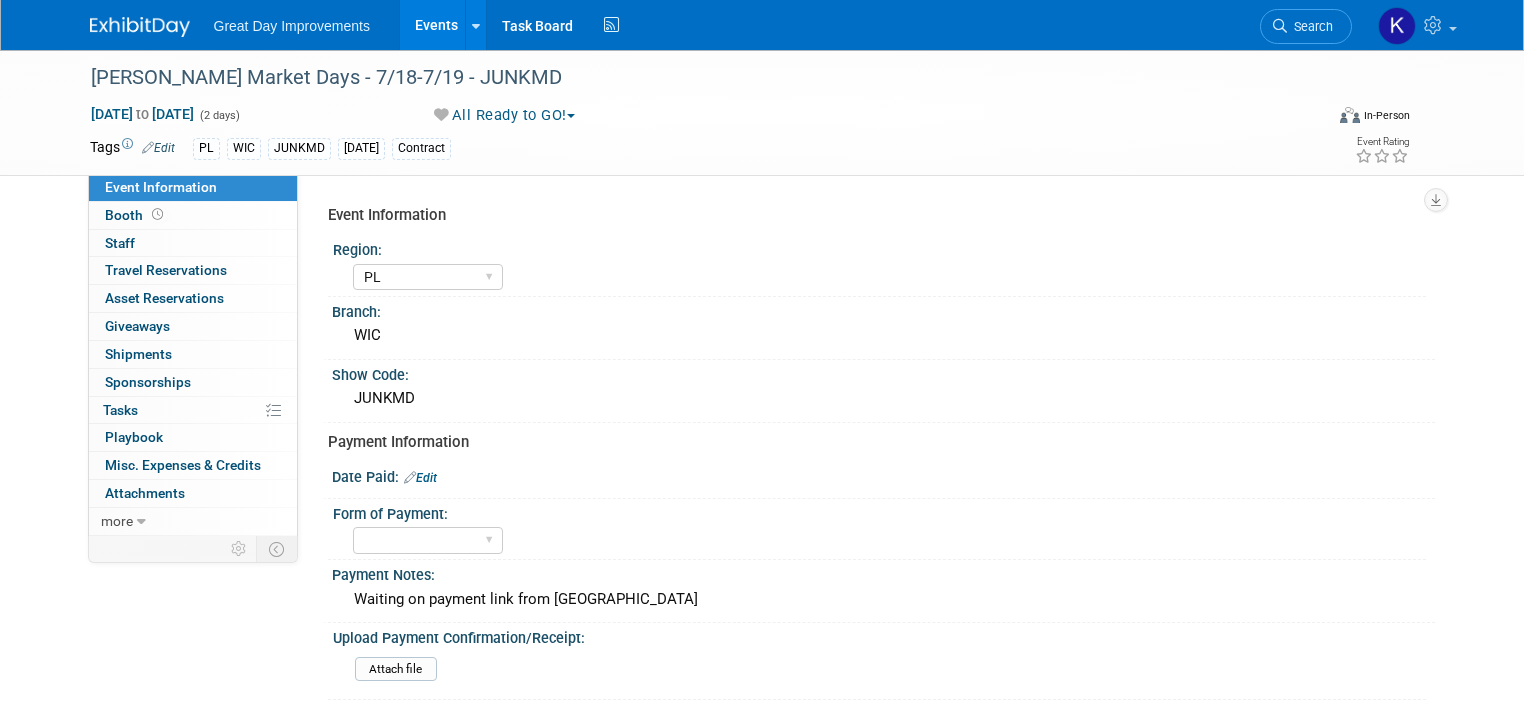 select on "PL" 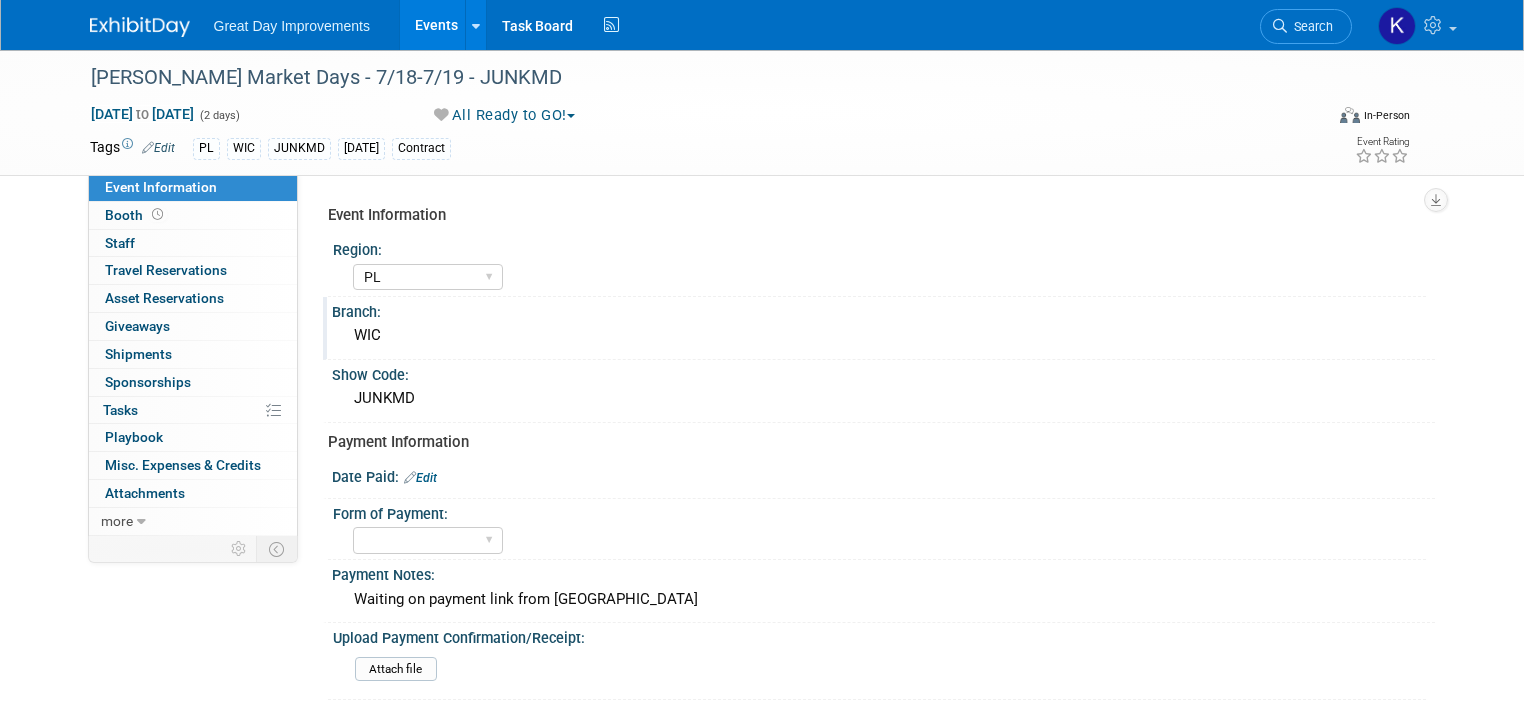 scroll, scrollTop: 0, scrollLeft: 0, axis: both 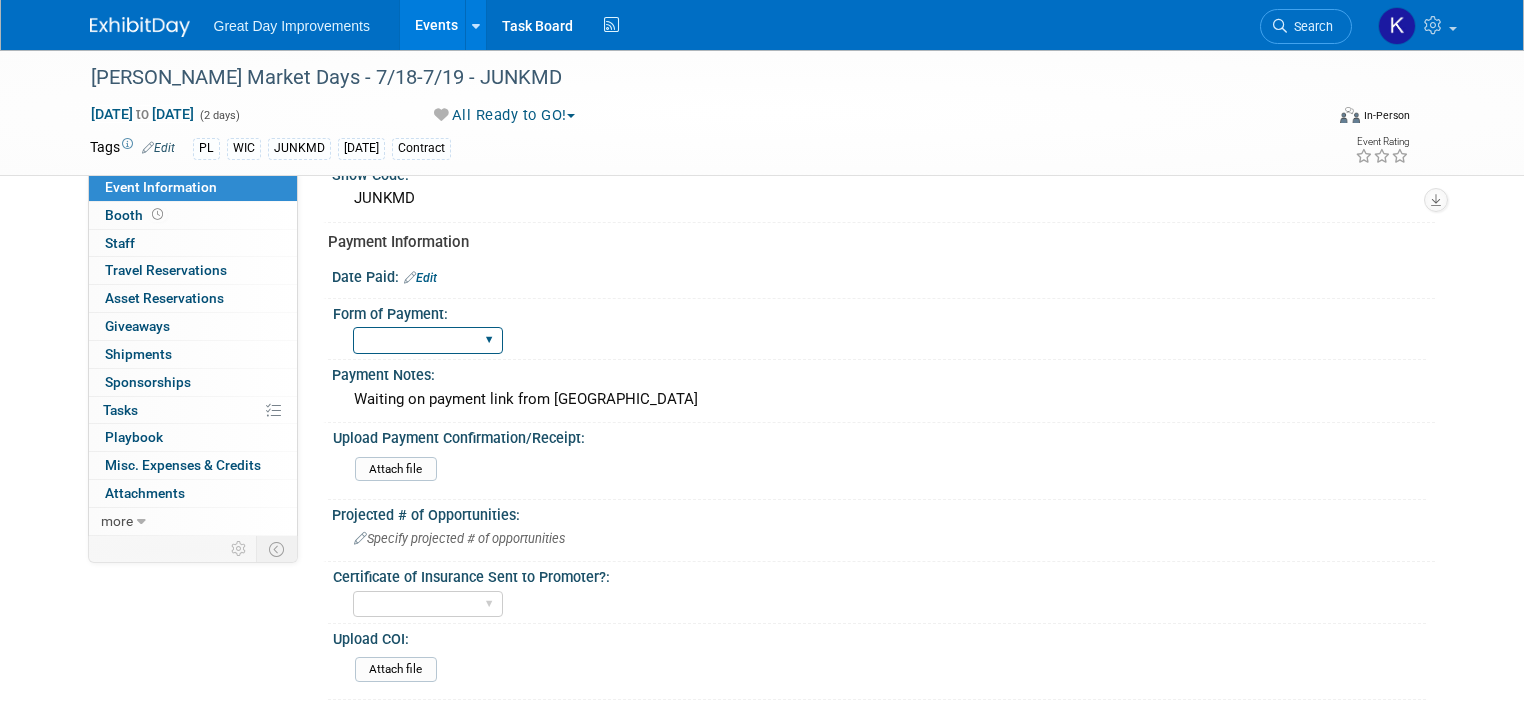 click on "Paid via CC
Check Requested
Pay at the Gate
Other" at bounding box center [428, 340] 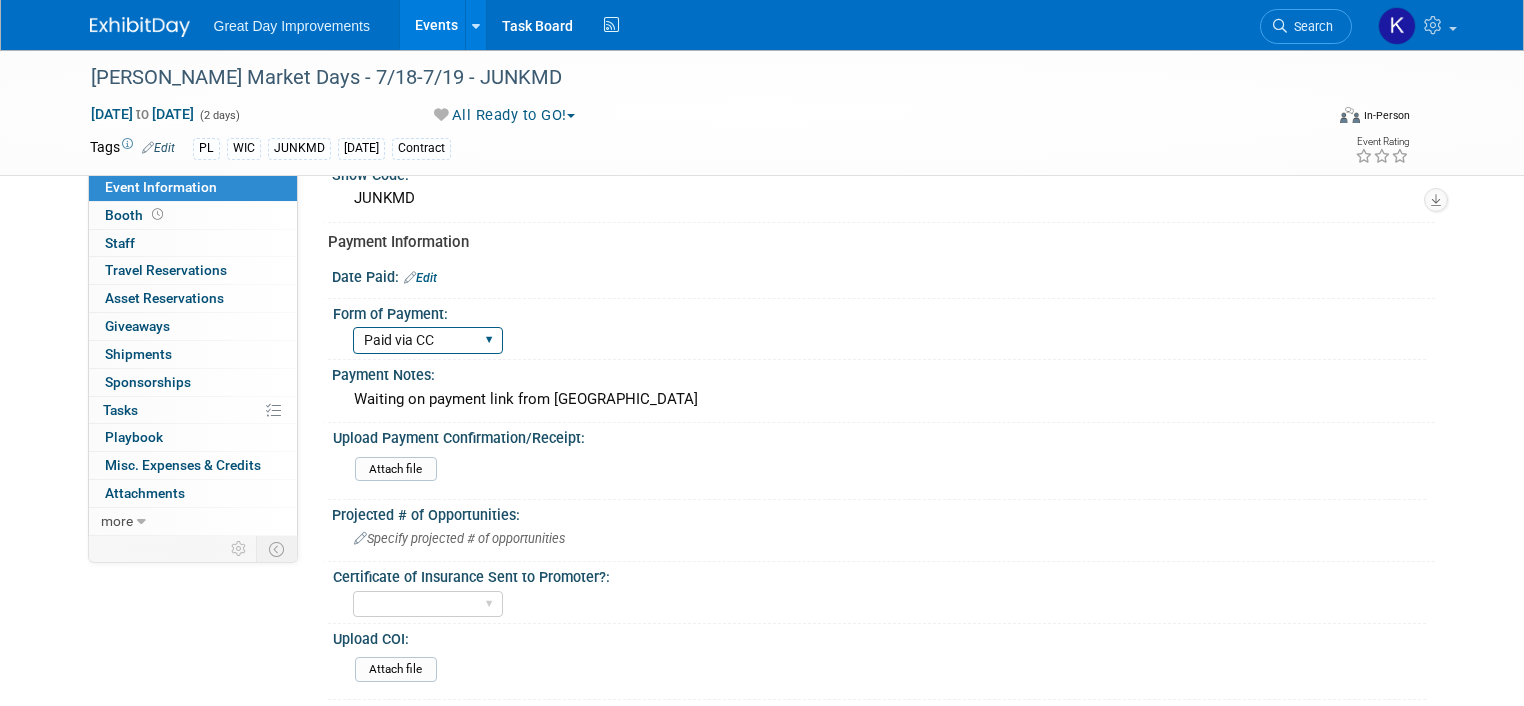 click on "Paid via CC
Check Requested
Pay at the Gate
Other" at bounding box center [428, 340] 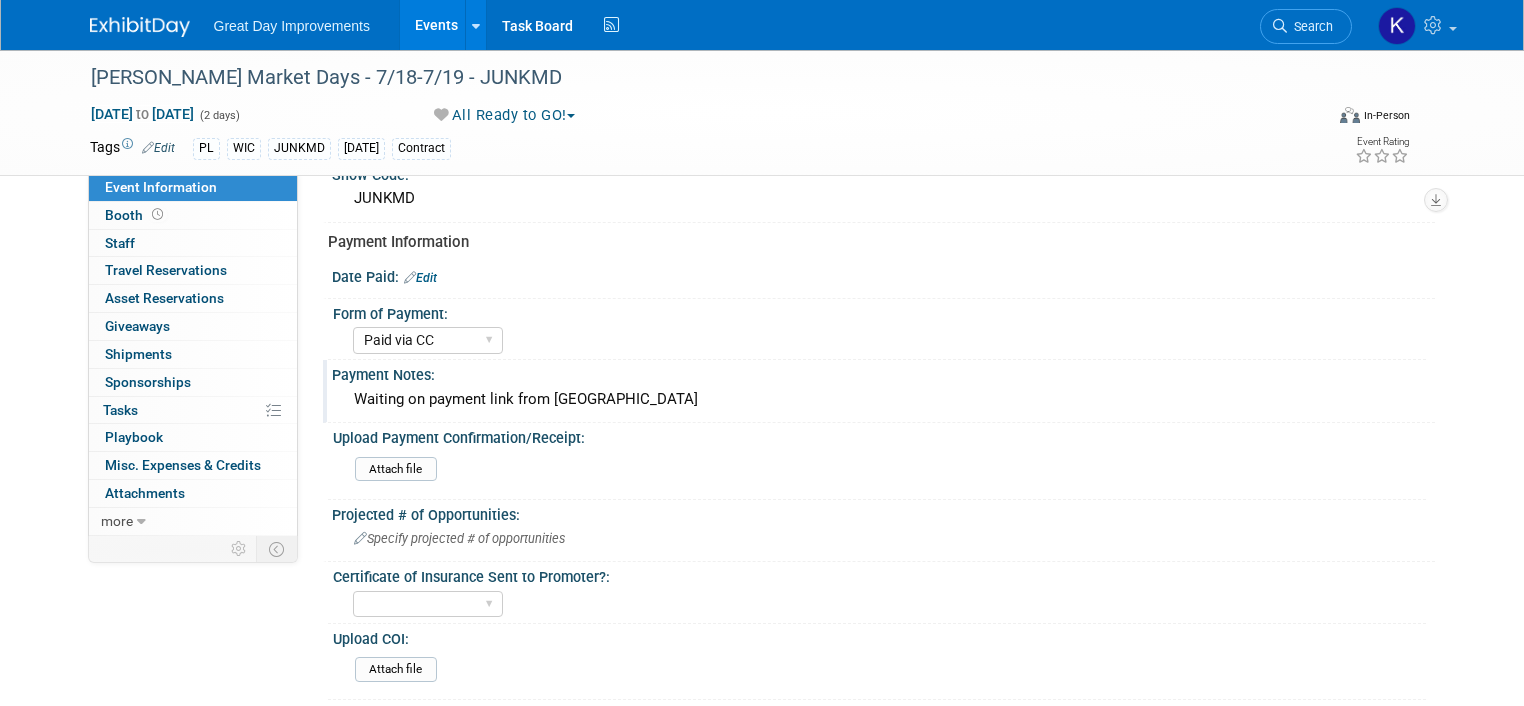 click on "Waiting on payment link from Kurenia" at bounding box center [883, 399] 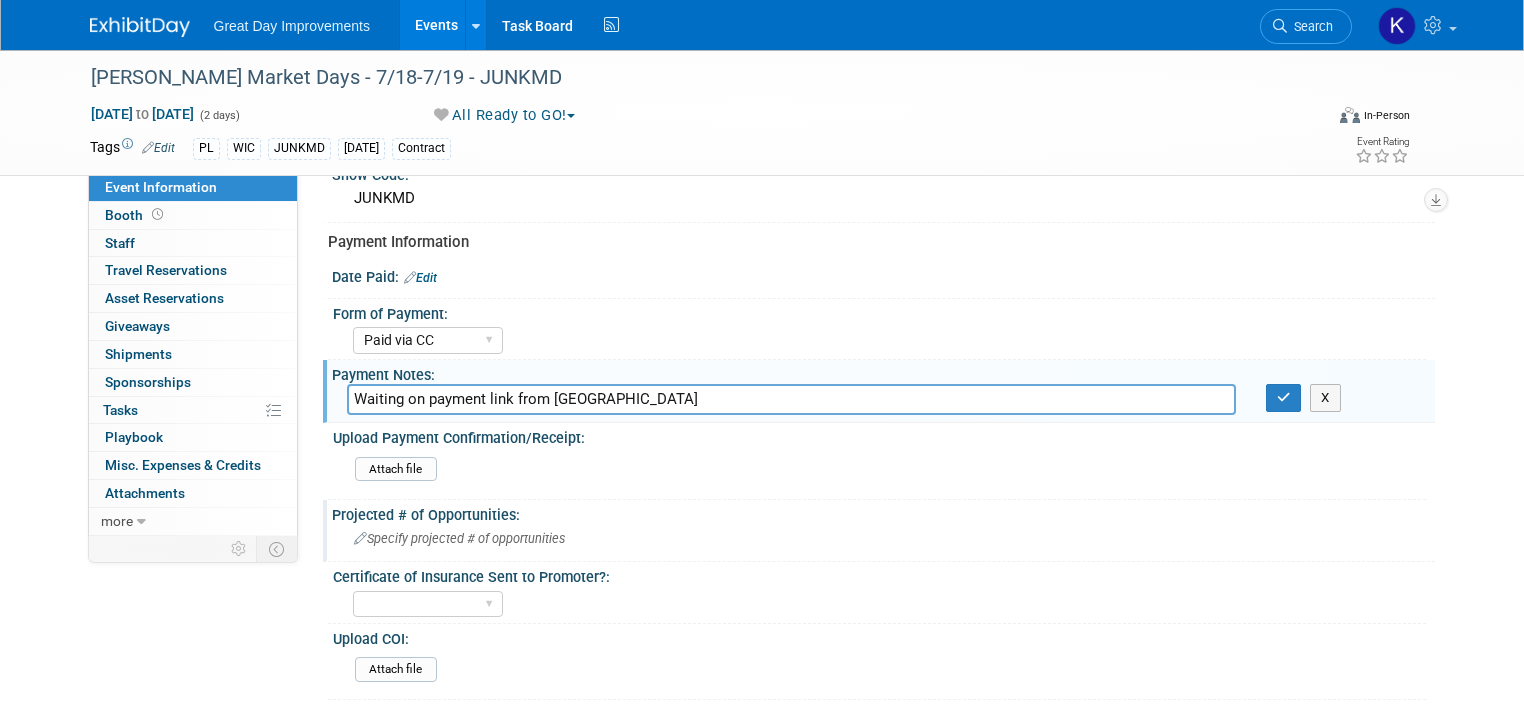 scroll, scrollTop: 300, scrollLeft: 0, axis: vertical 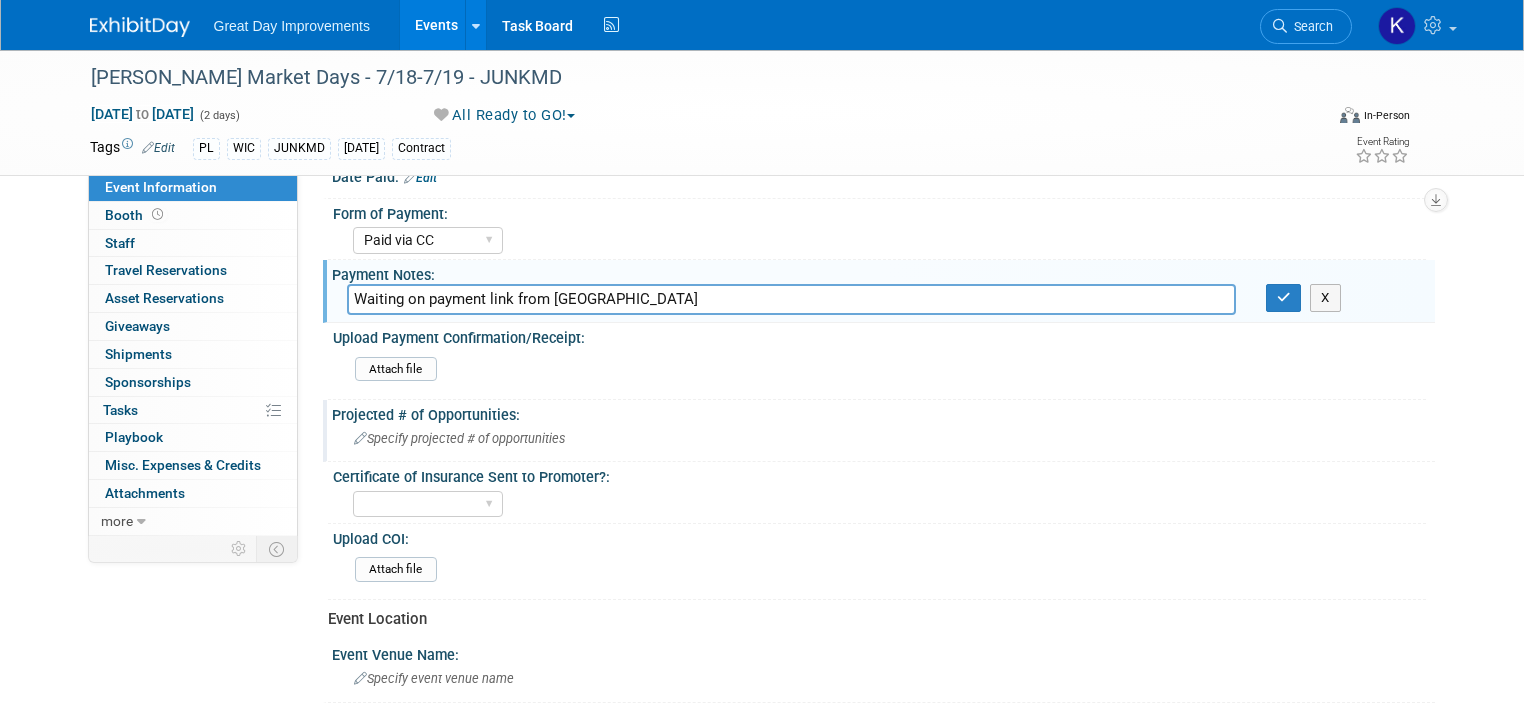 click on "Specify projected # of opportunities" at bounding box center (459, 438) 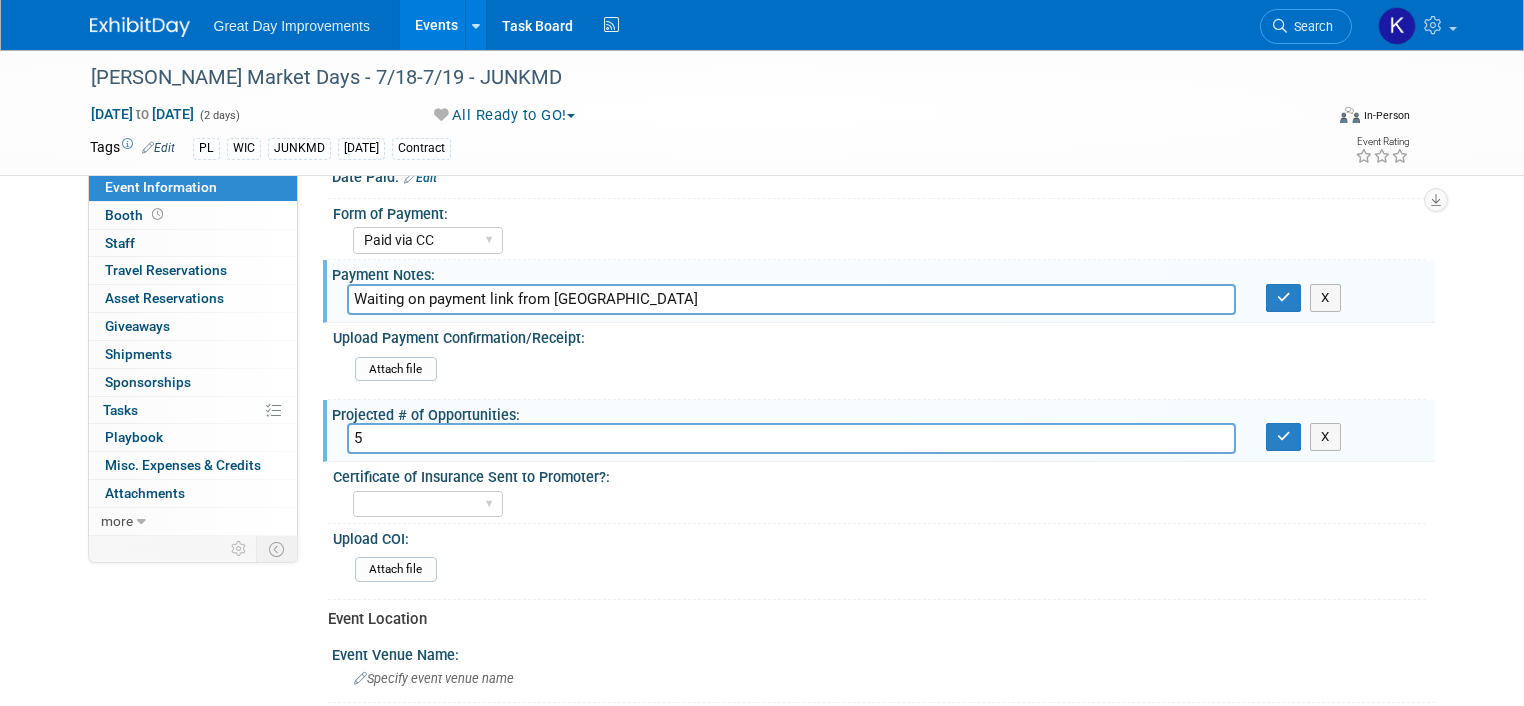 type on "5" 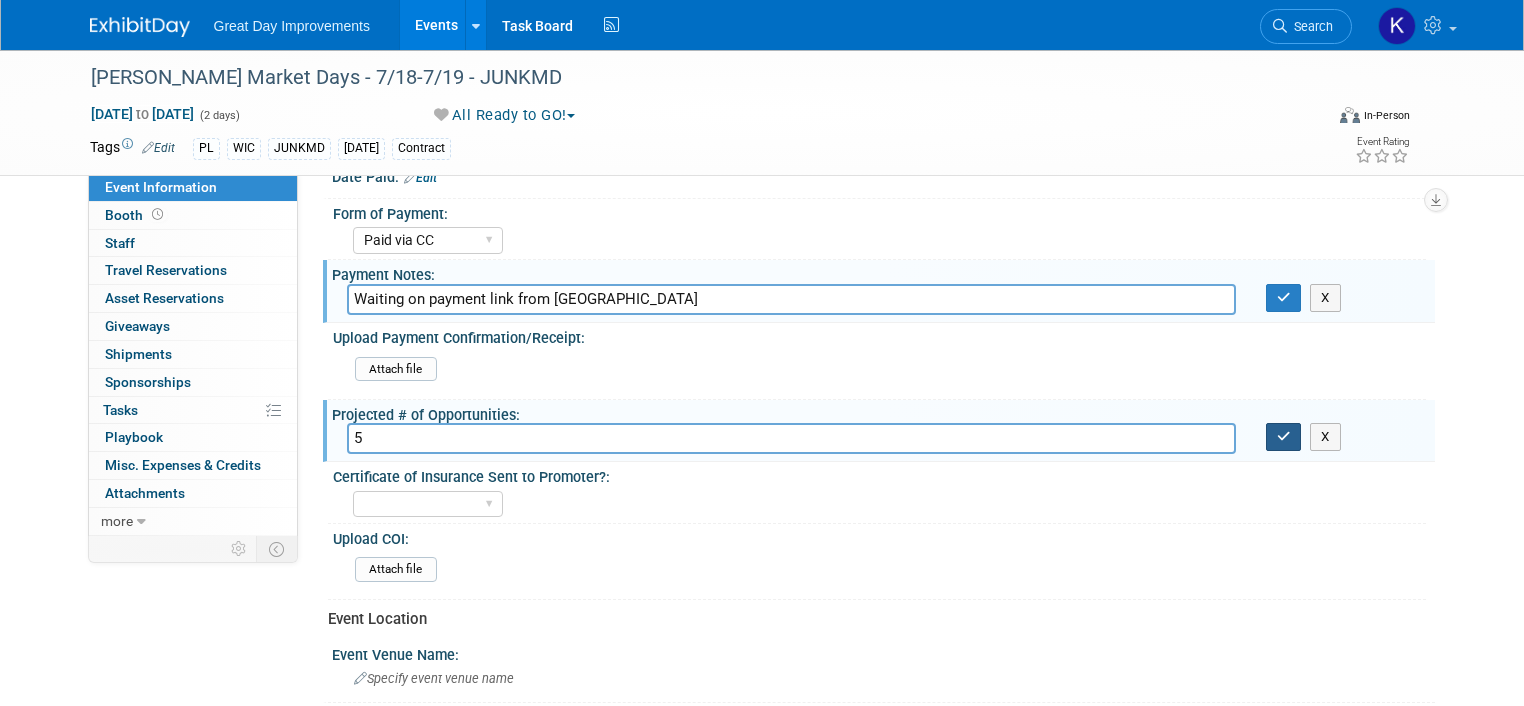 click at bounding box center (1284, 436) 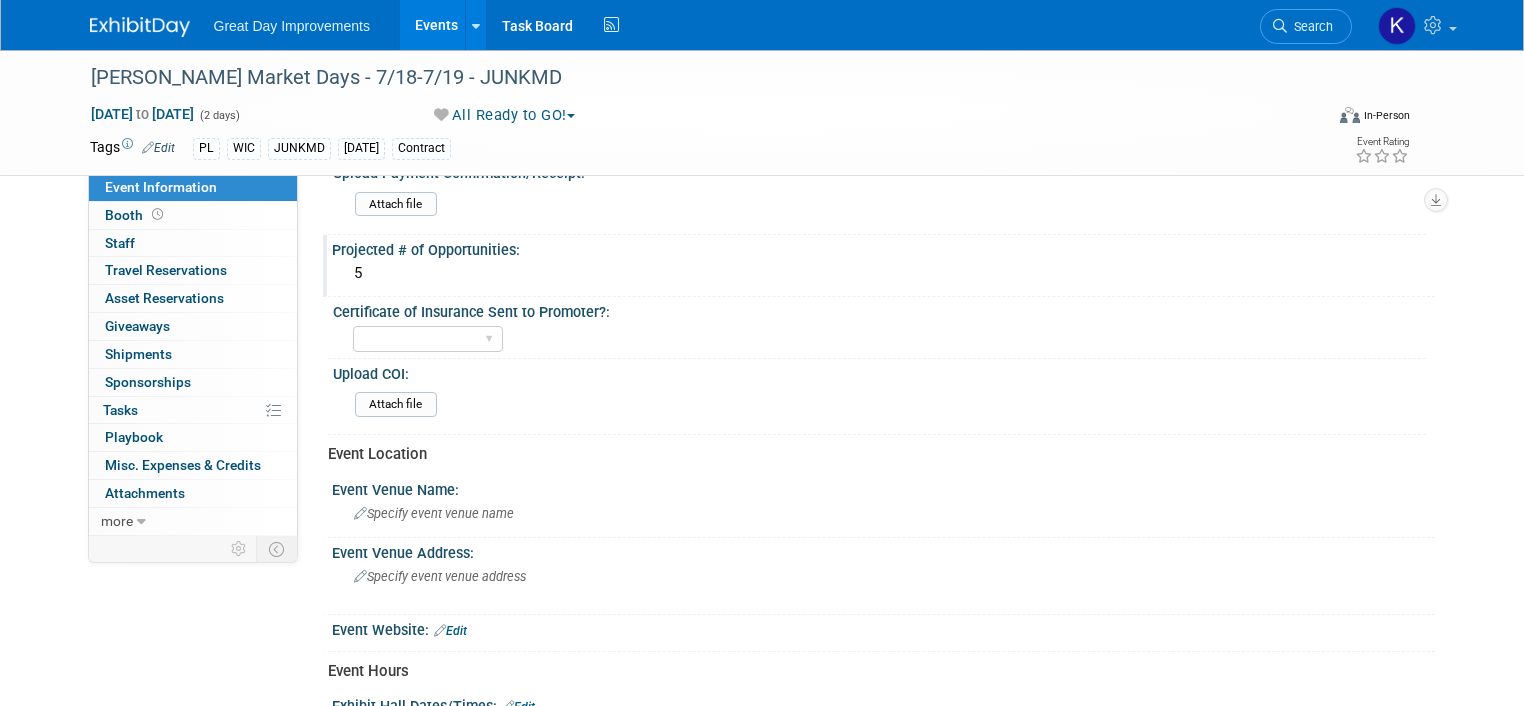 scroll, scrollTop: 500, scrollLeft: 0, axis: vertical 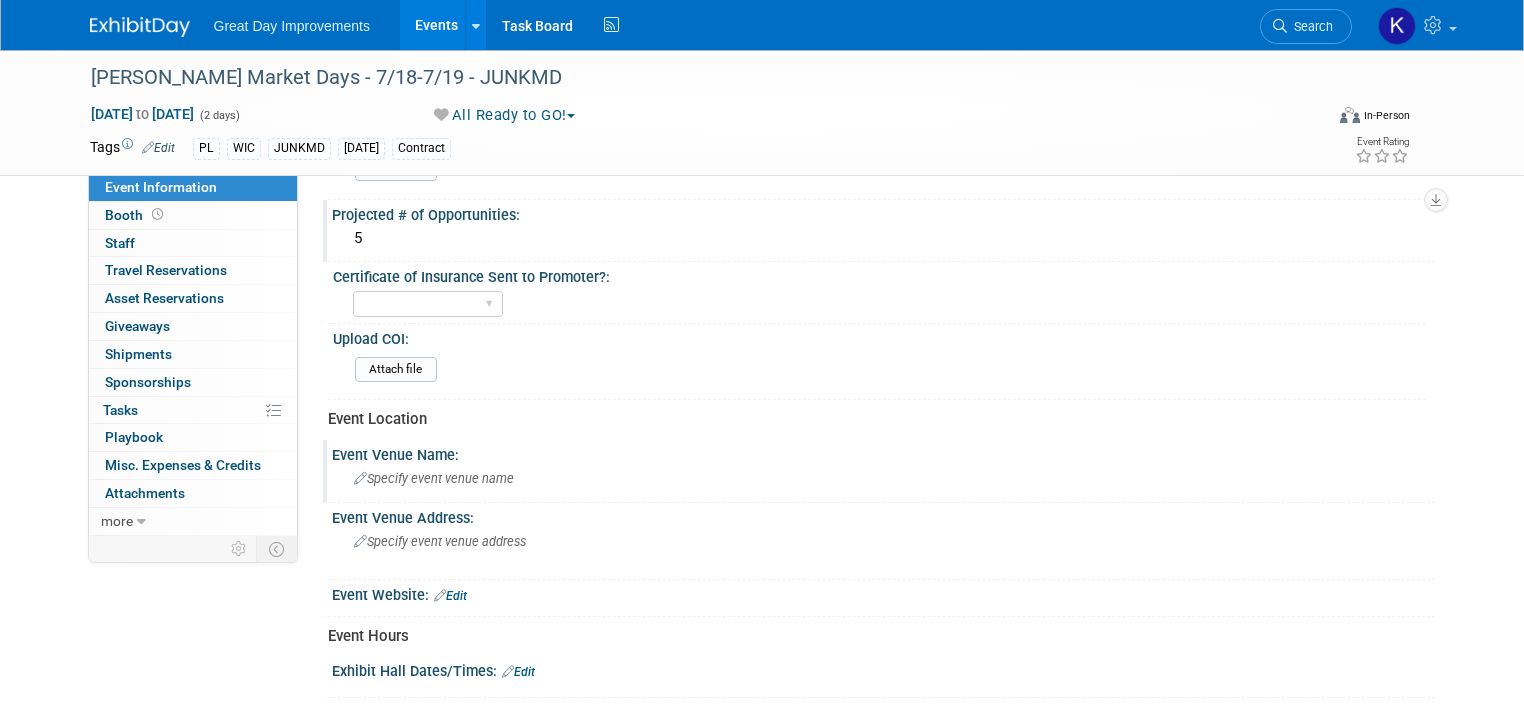 click on "Specify event venue name" at bounding box center [434, 478] 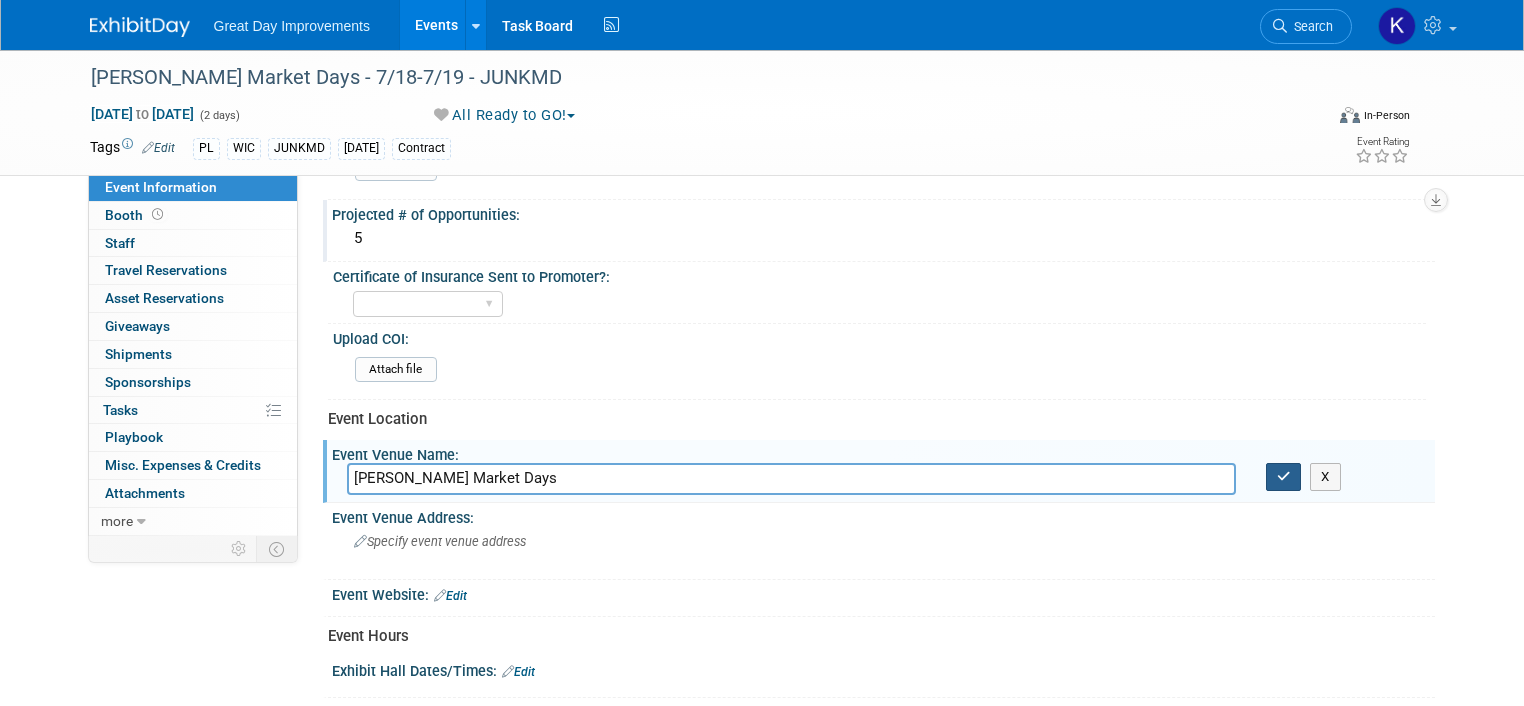 type on "Junkin Market Days" 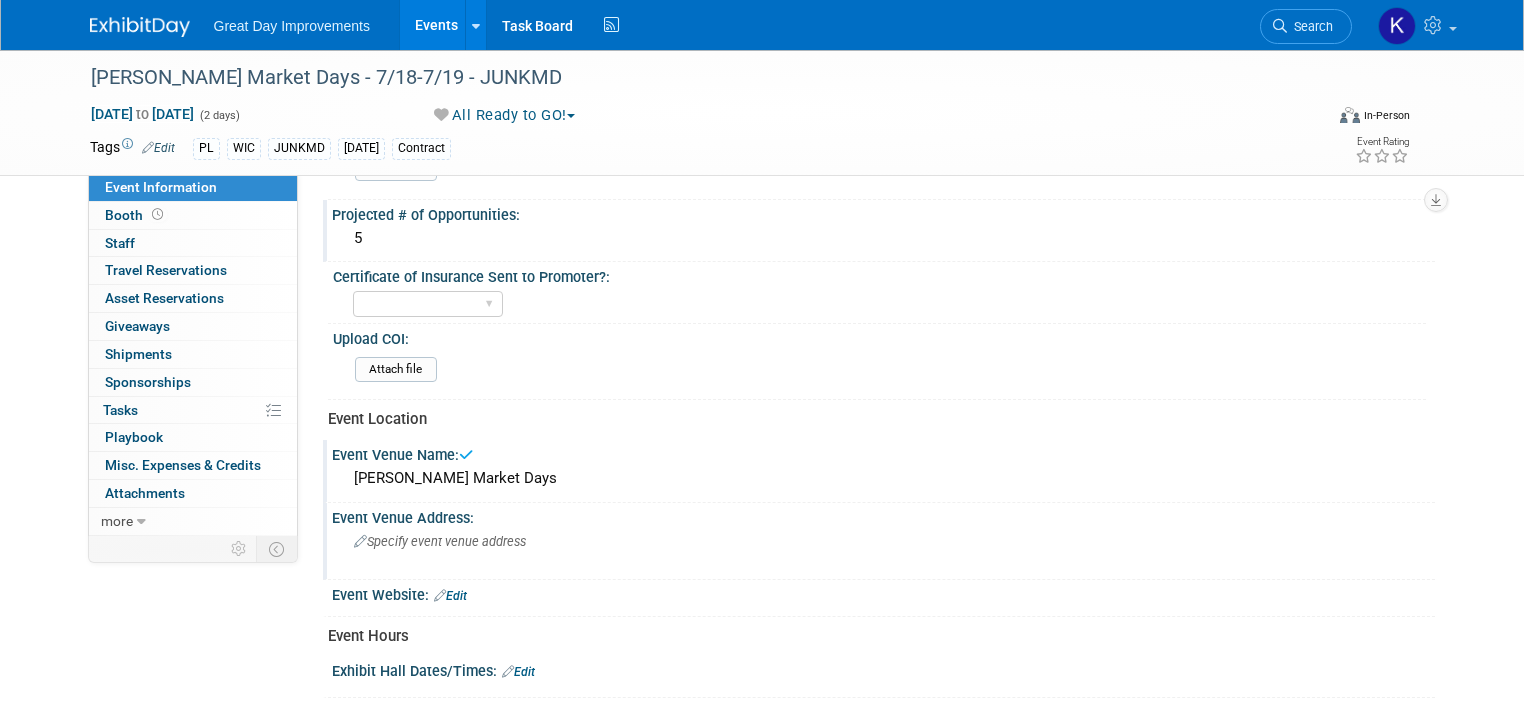 click on "Specify event venue address" at bounding box center [440, 541] 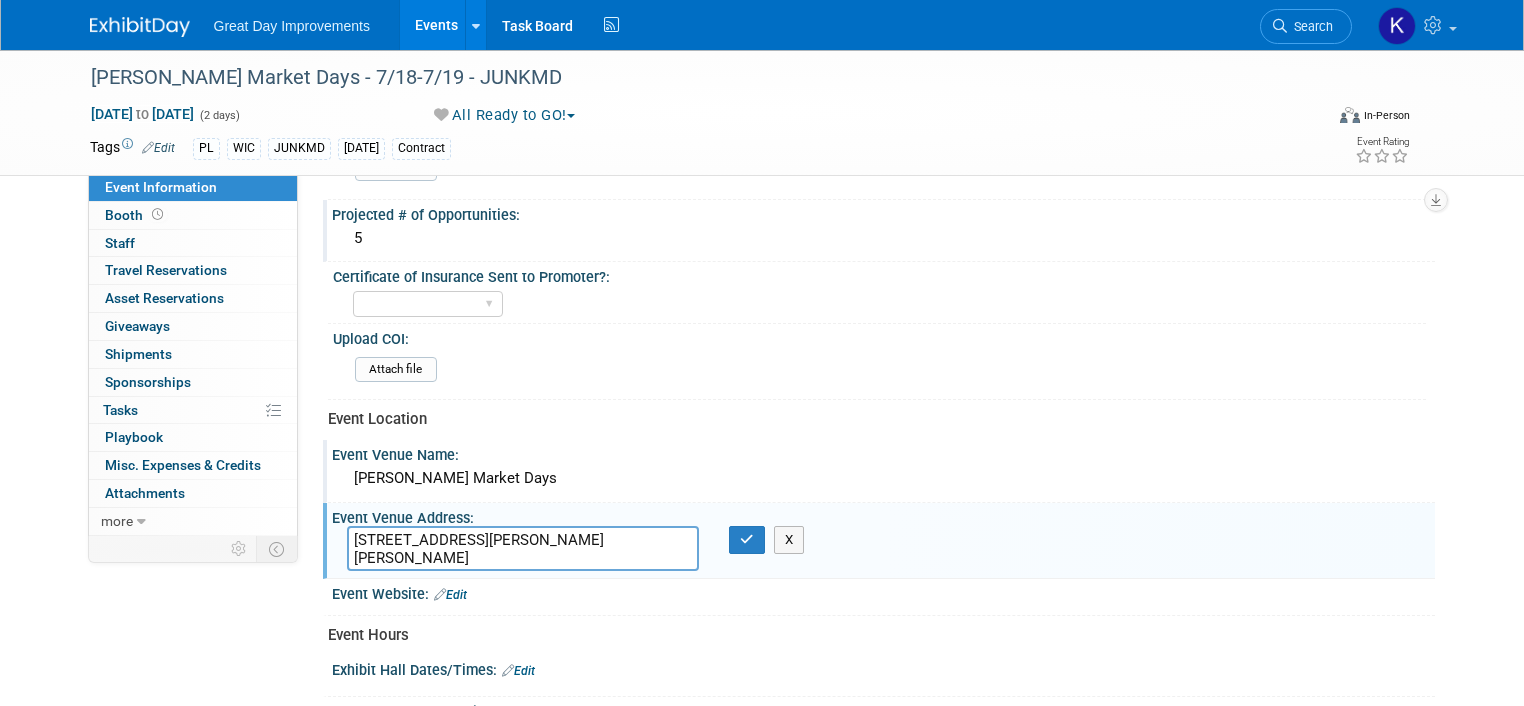 type on "5260 Toler Dr Bel Aire, Ks 67226" 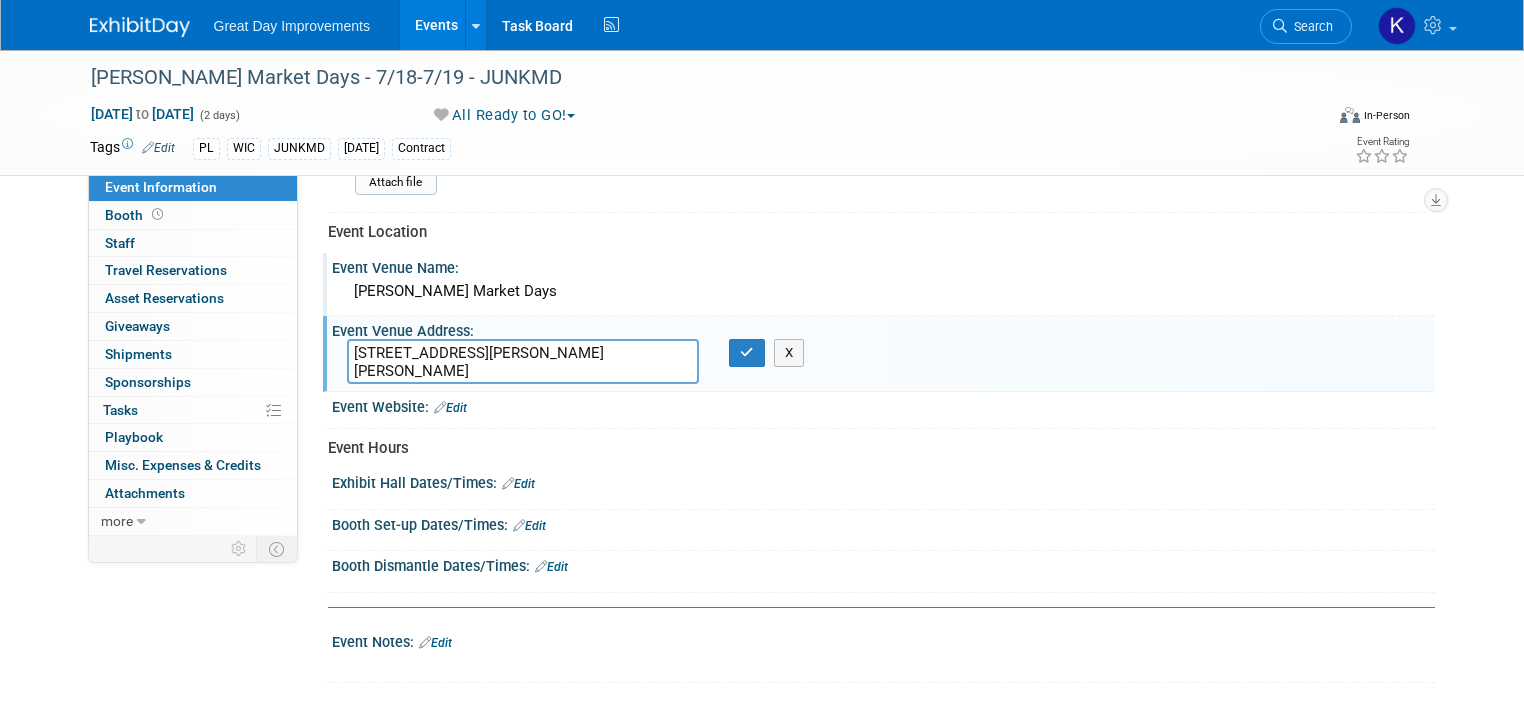 scroll, scrollTop: 700, scrollLeft: 0, axis: vertical 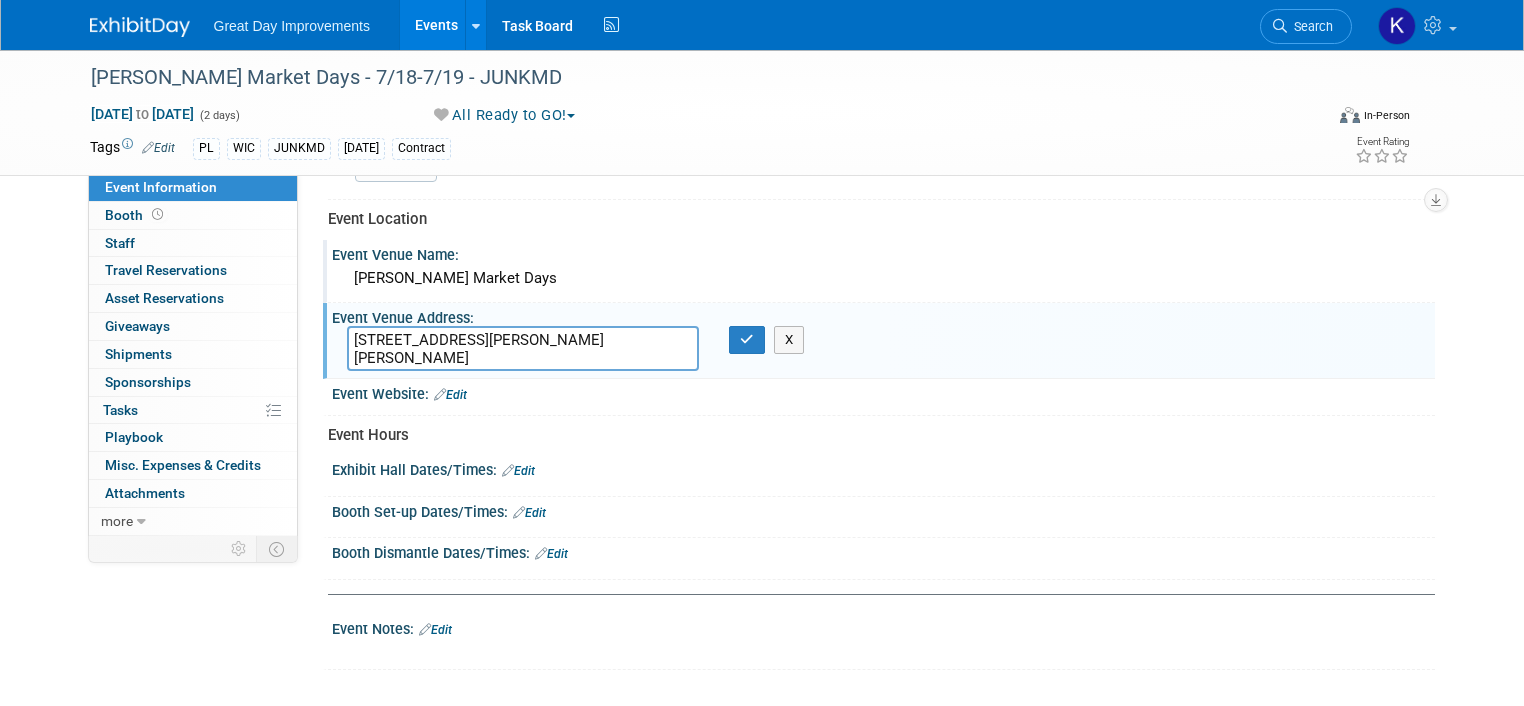 click on "Exhibit Hall Dates/Times:
Edit" at bounding box center [883, 468] 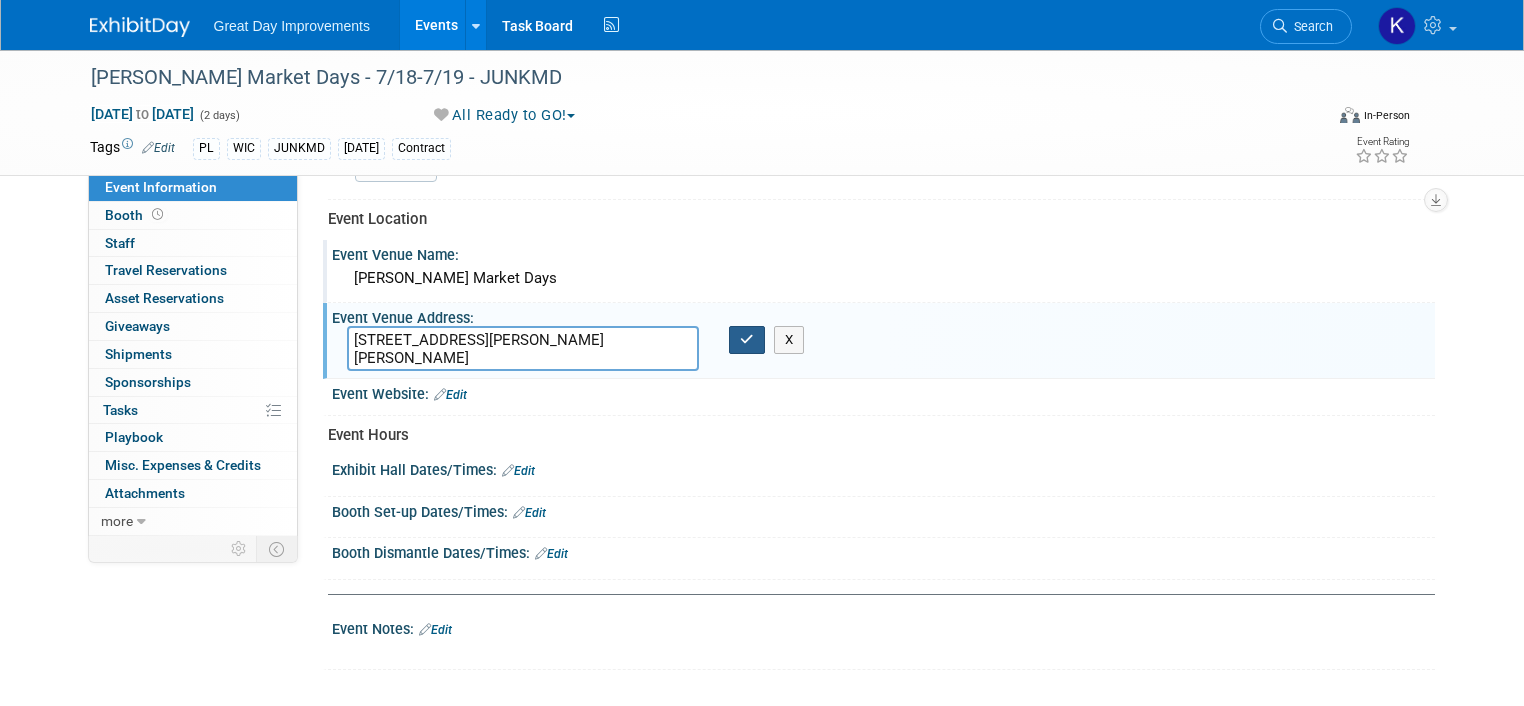 click at bounding box center [747, 339] 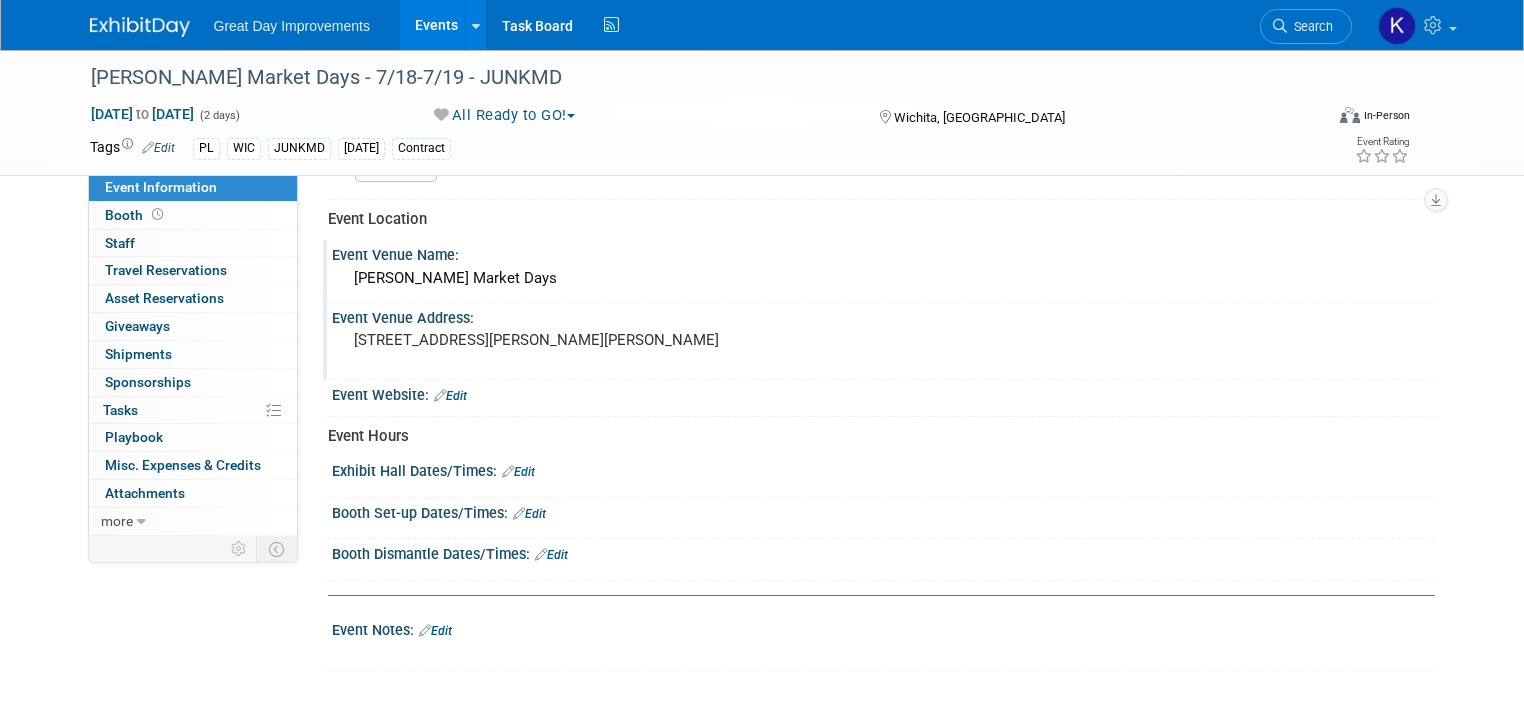 click on "Edit" at bounding box center (518, 472) 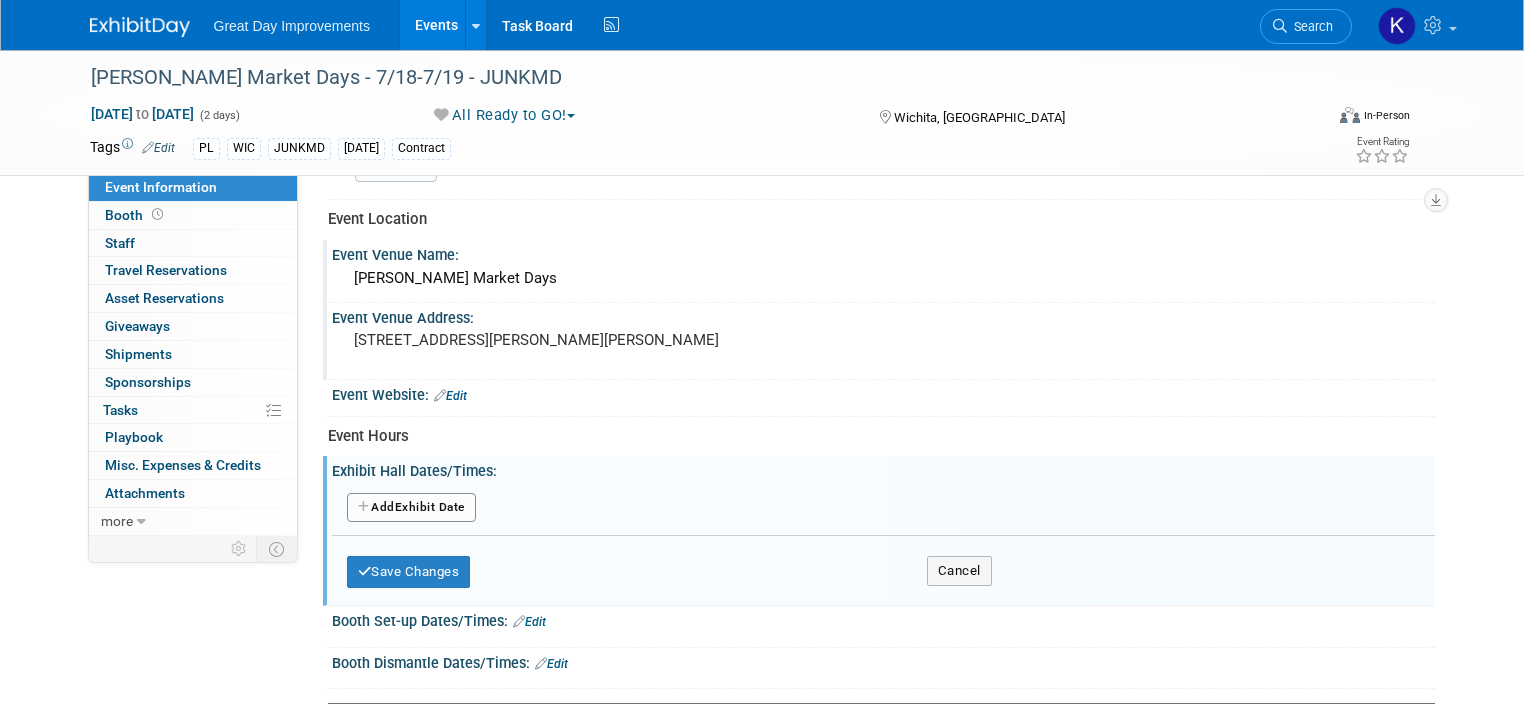 click on "Add  Another  Exhibit Date" at bounding box center [411, 508] 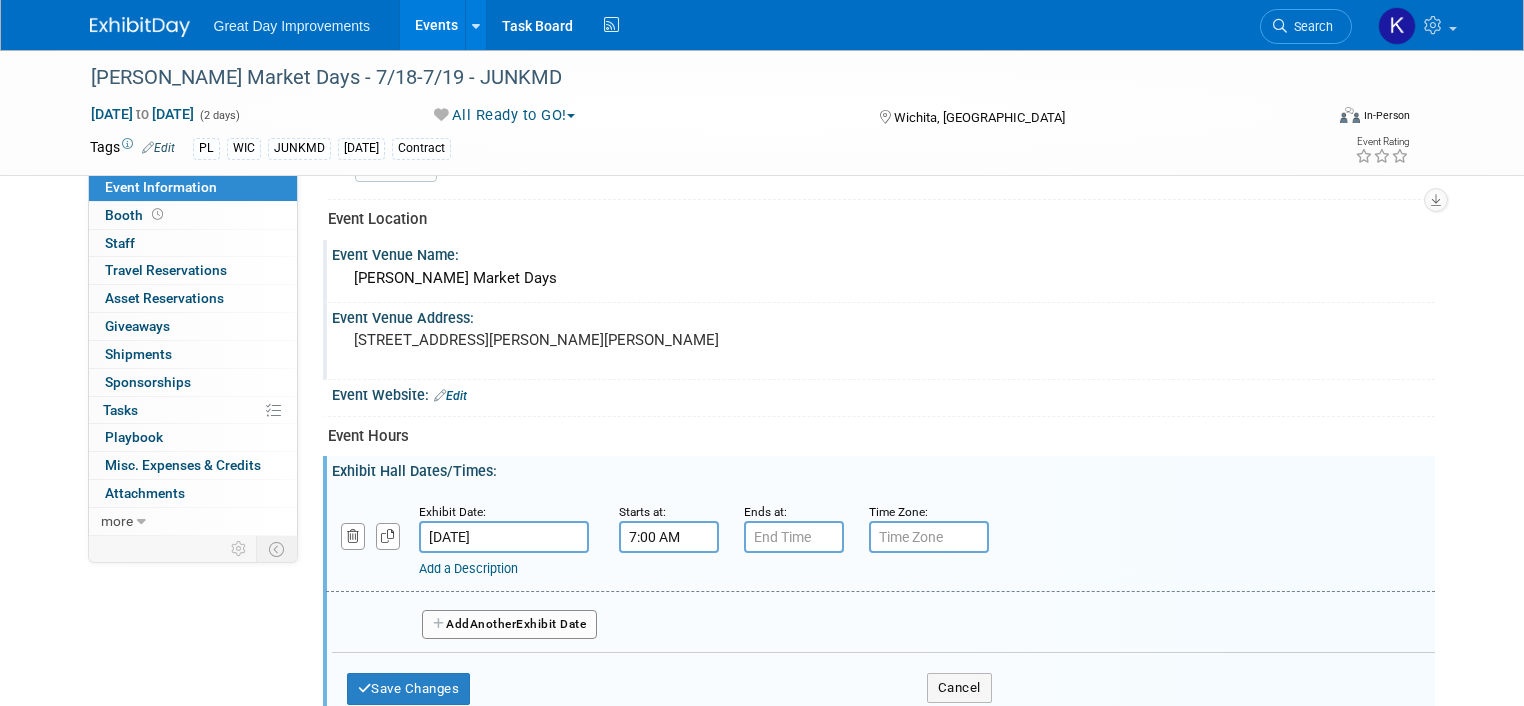click on "7:00 AM" at bounding box center [669, 537] 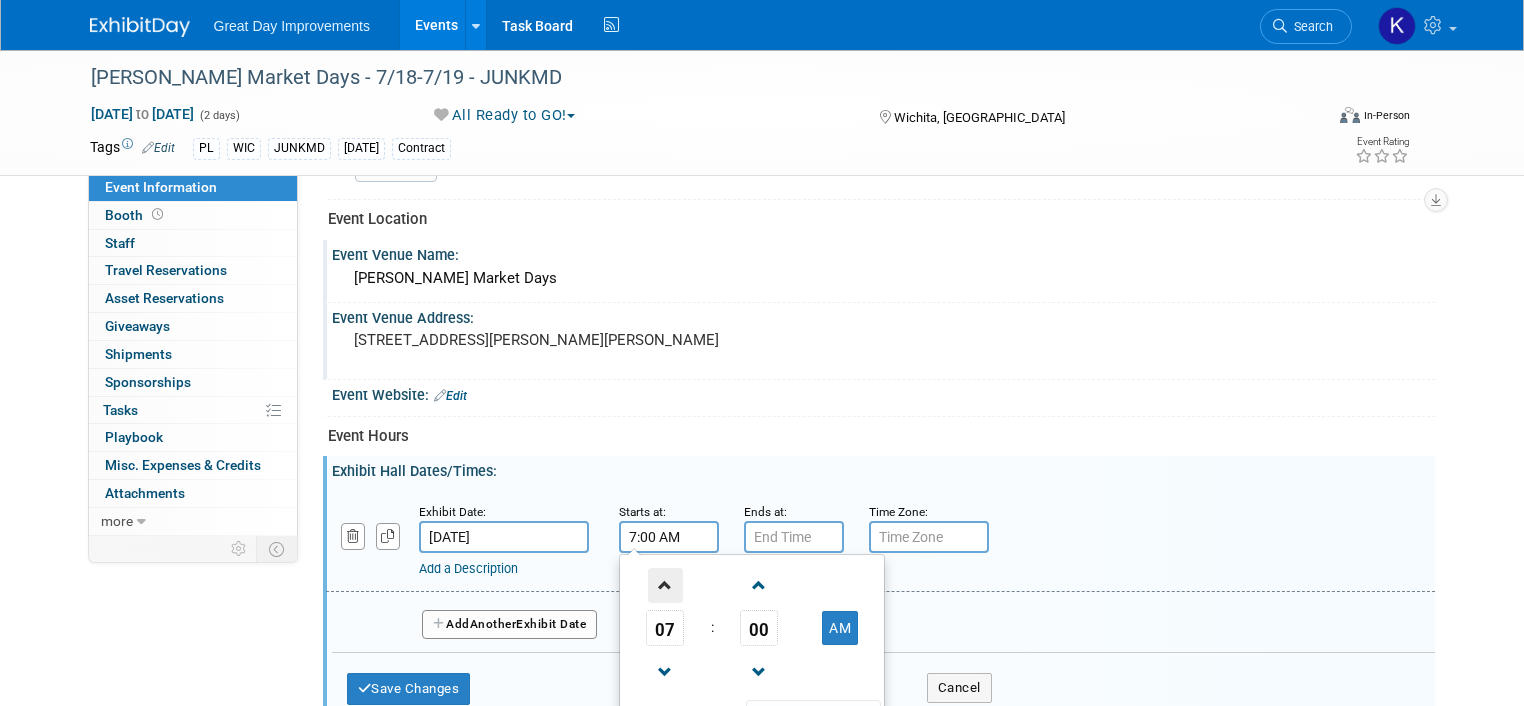 click at bounding box center (665, 585) 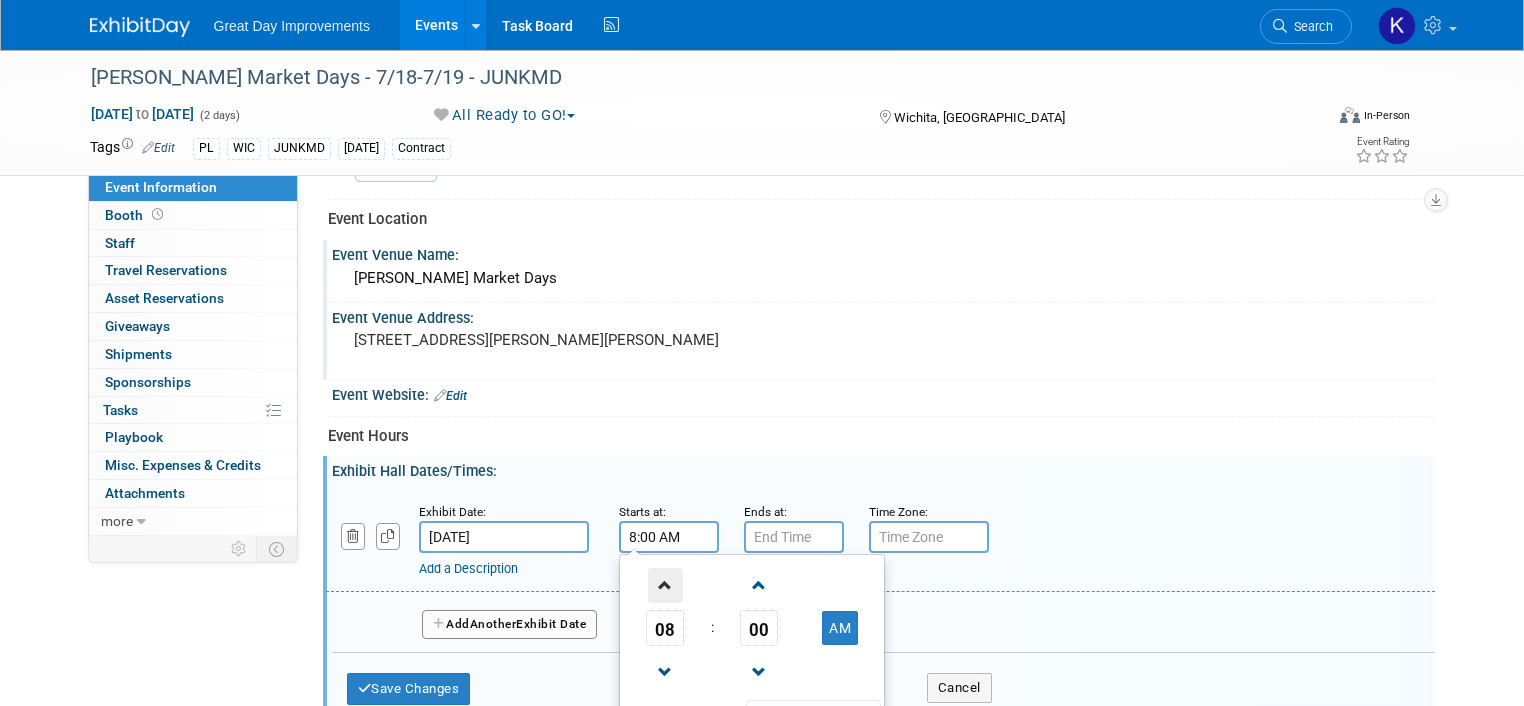 click at bounding box center [665, 585] 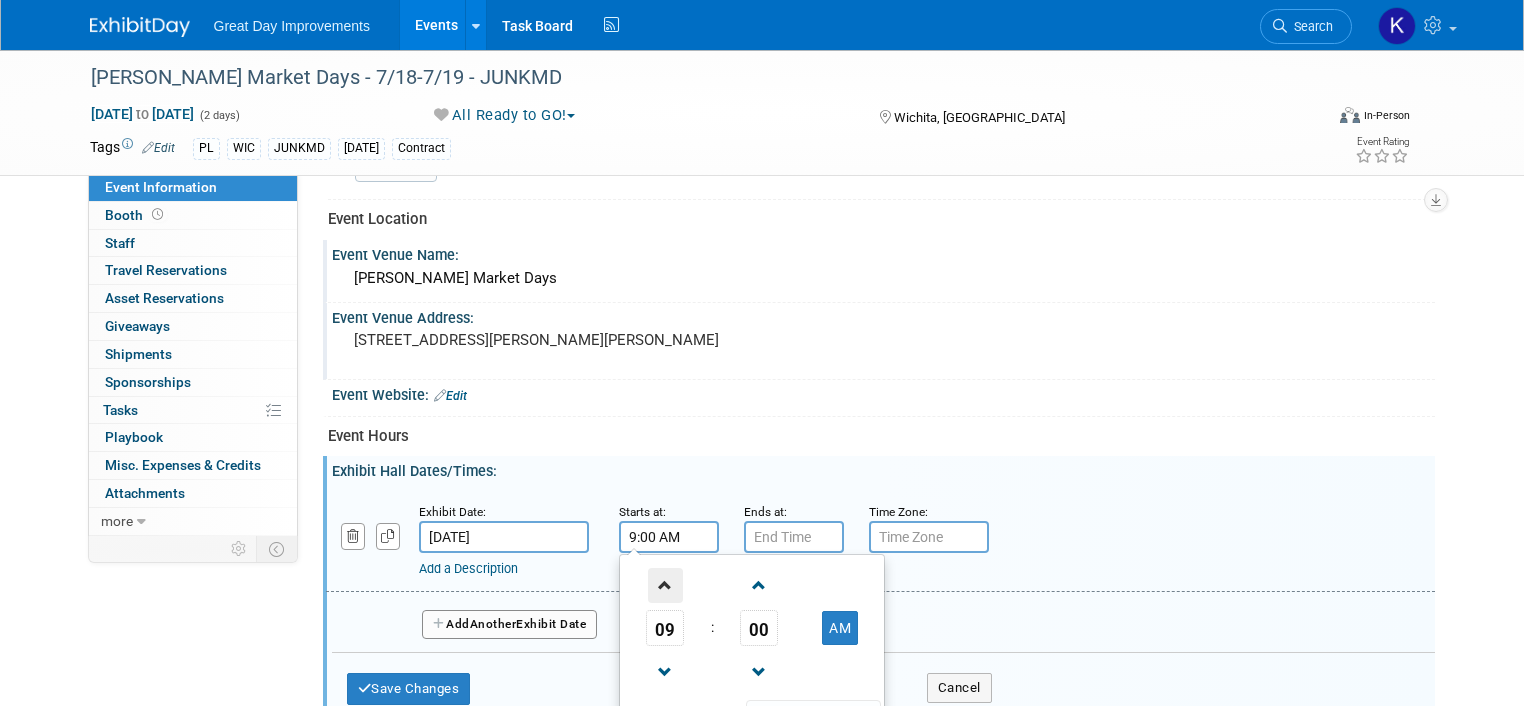 click at bounding box center [665, 585] 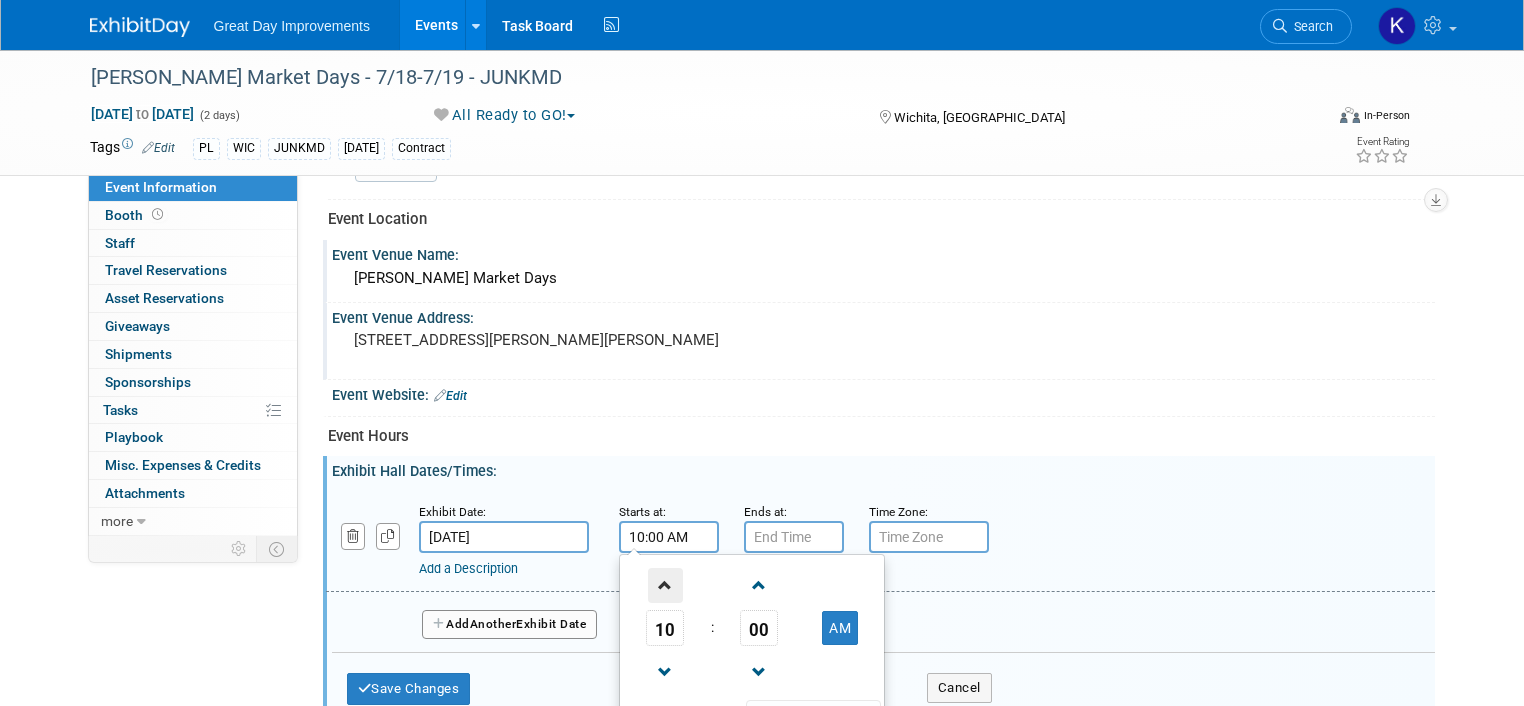 click at bounding box center [665, 585] 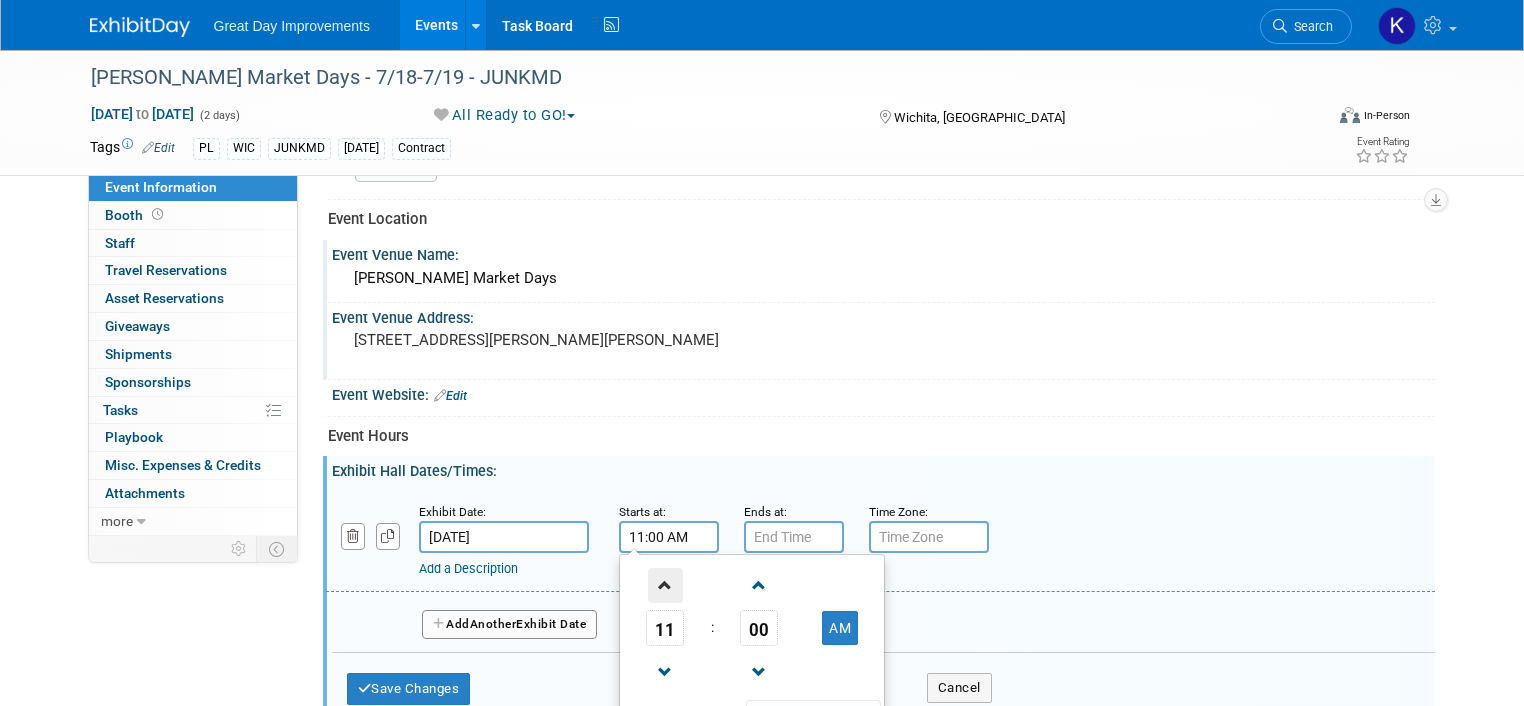 click at bounding box center (665, 585) 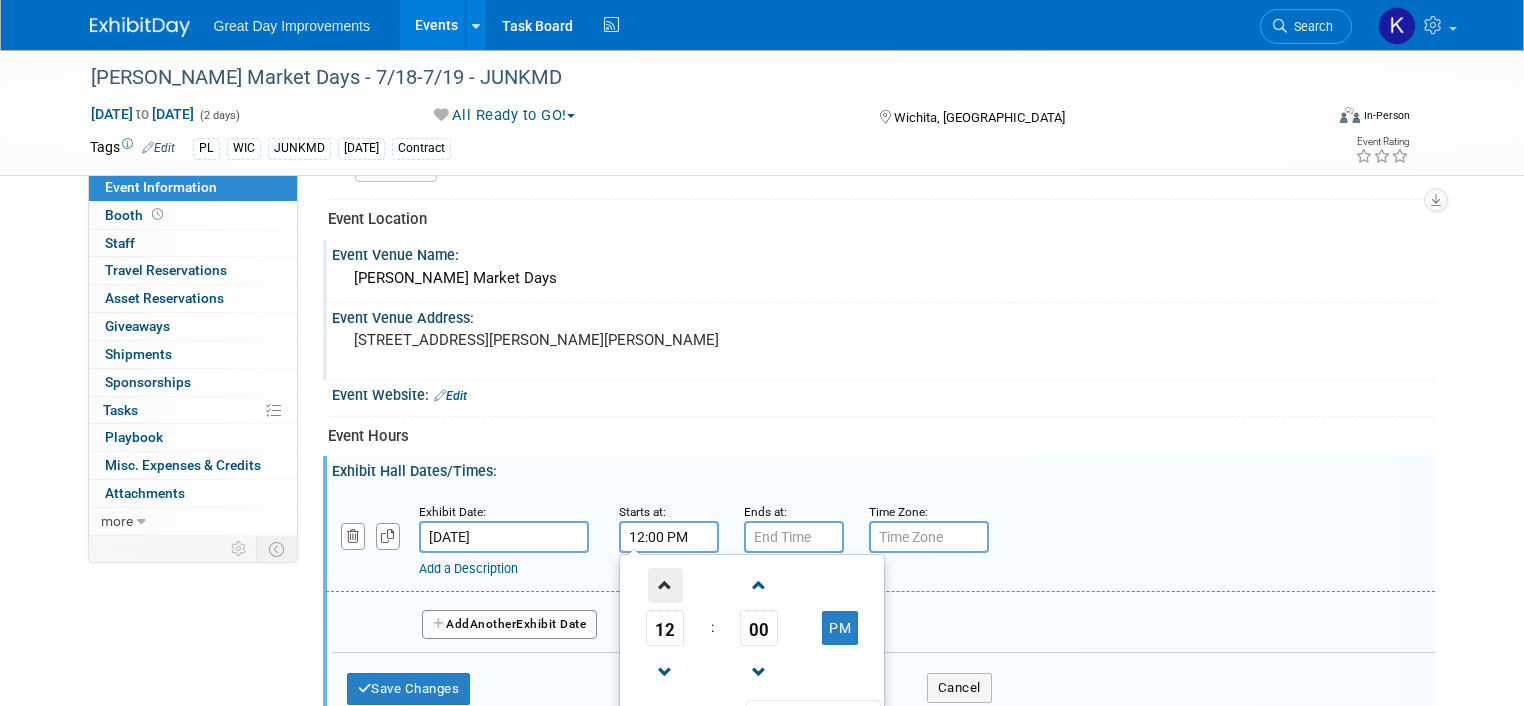 click at bounding box center (665, 585) 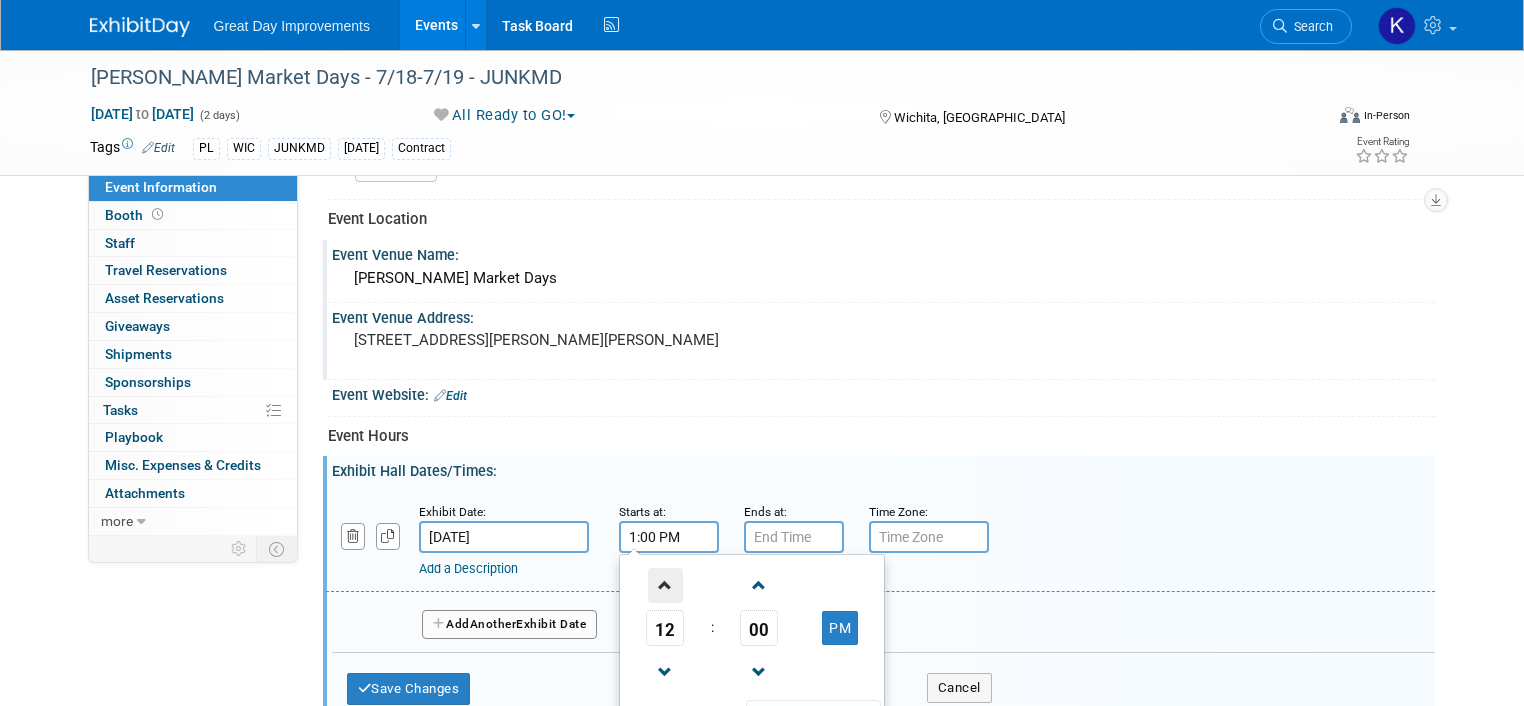 click at bounding box center (665, 585) 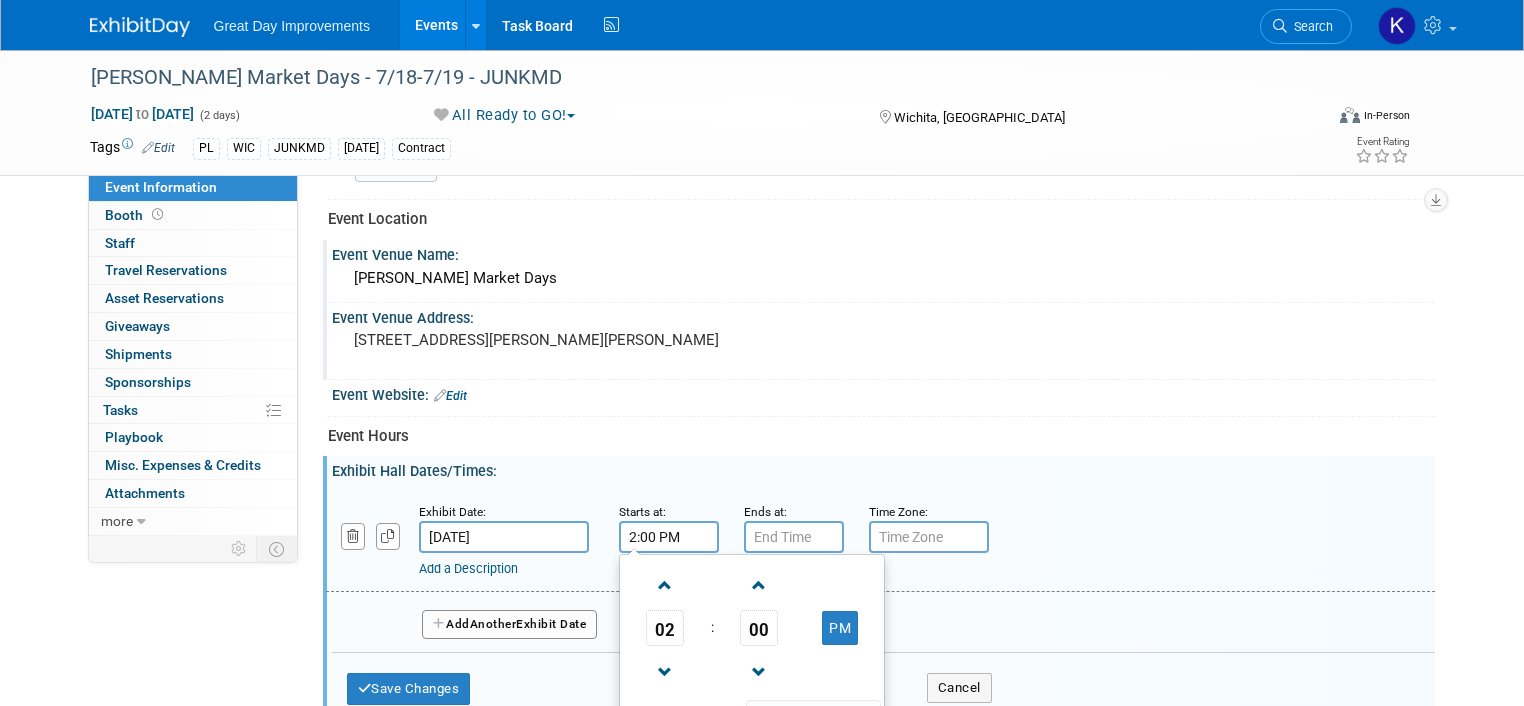 type on "7:00 PM" 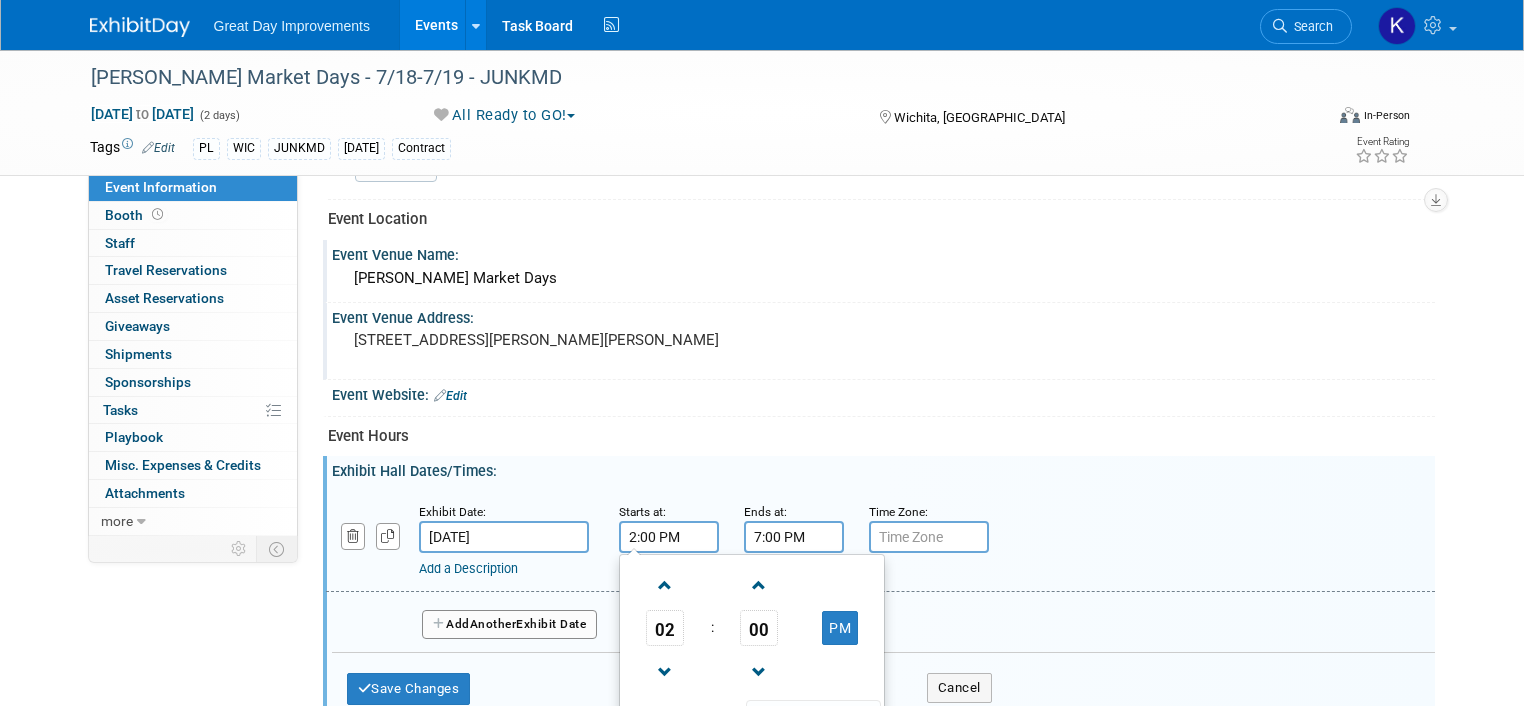 click on "7:00 PM" at bounding box center [794, 537] 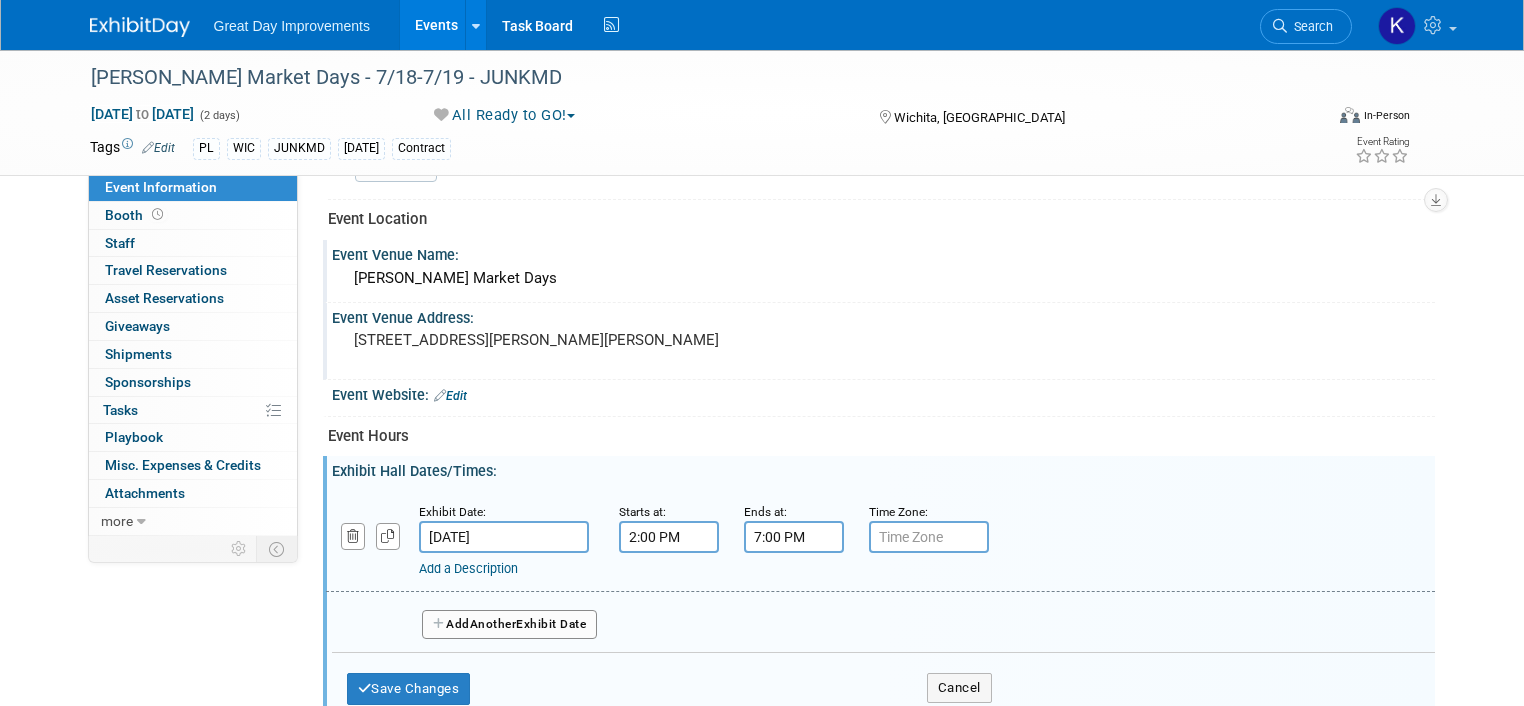 click on "Add  Another  Exhibit Date" at bounding box center (510, 625) 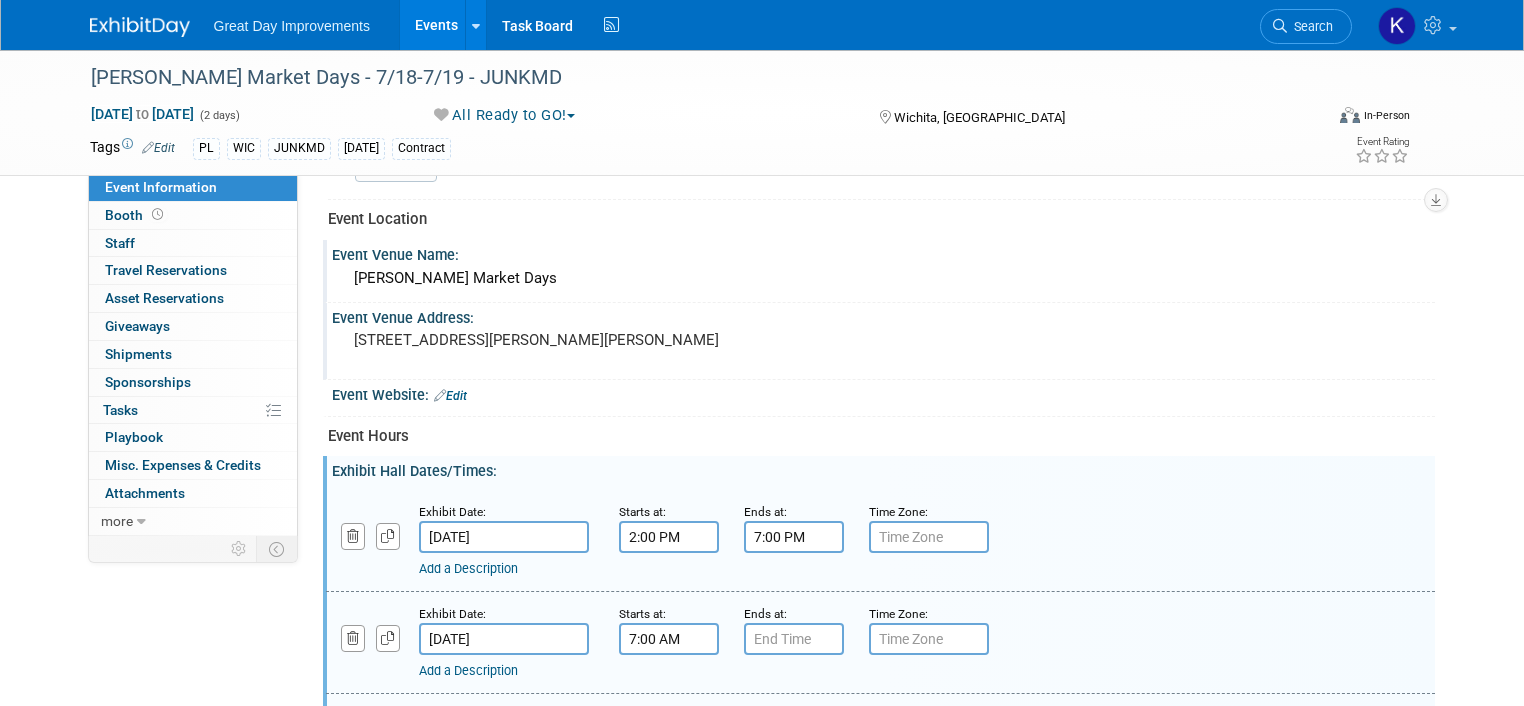 click on "7:00 AM" at bounding box center [669, 639] 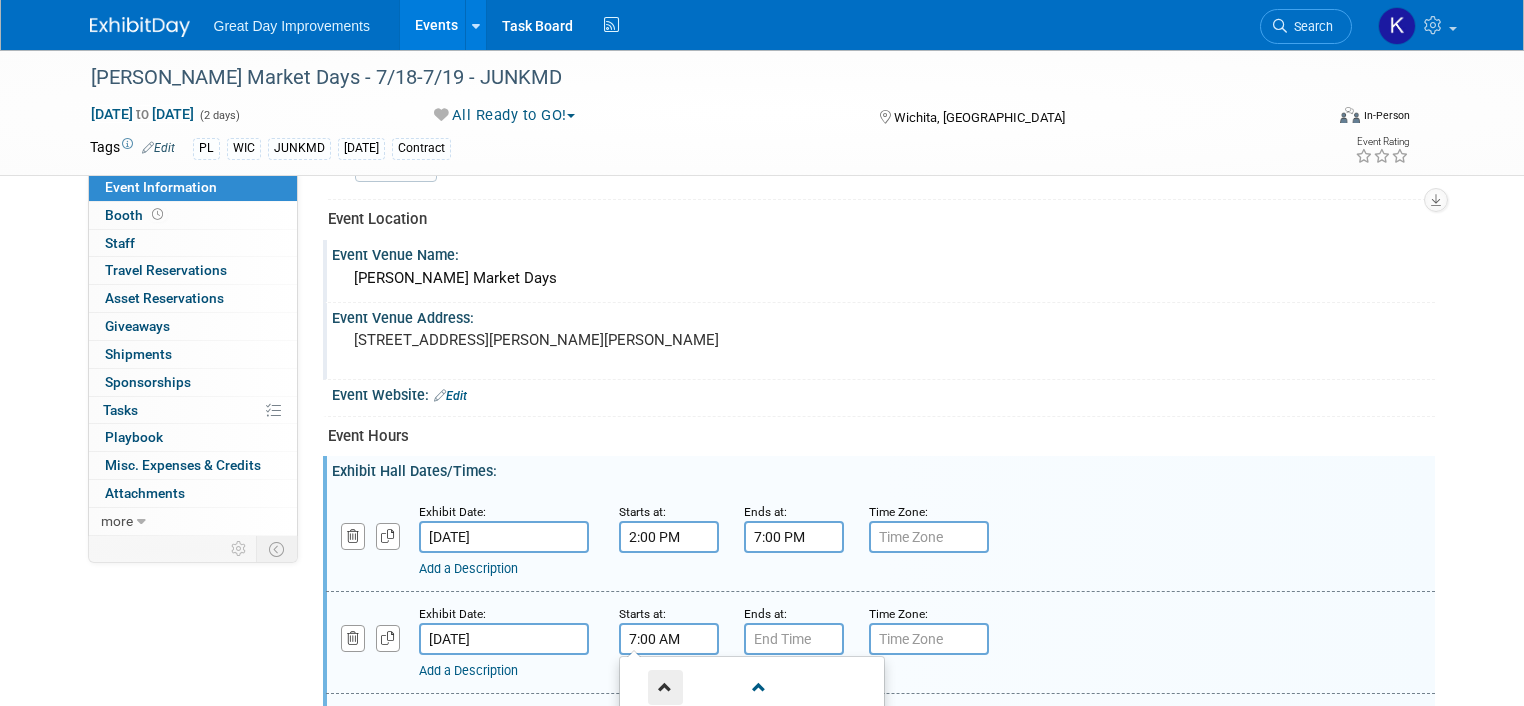 click at bounding box center [665, 687] 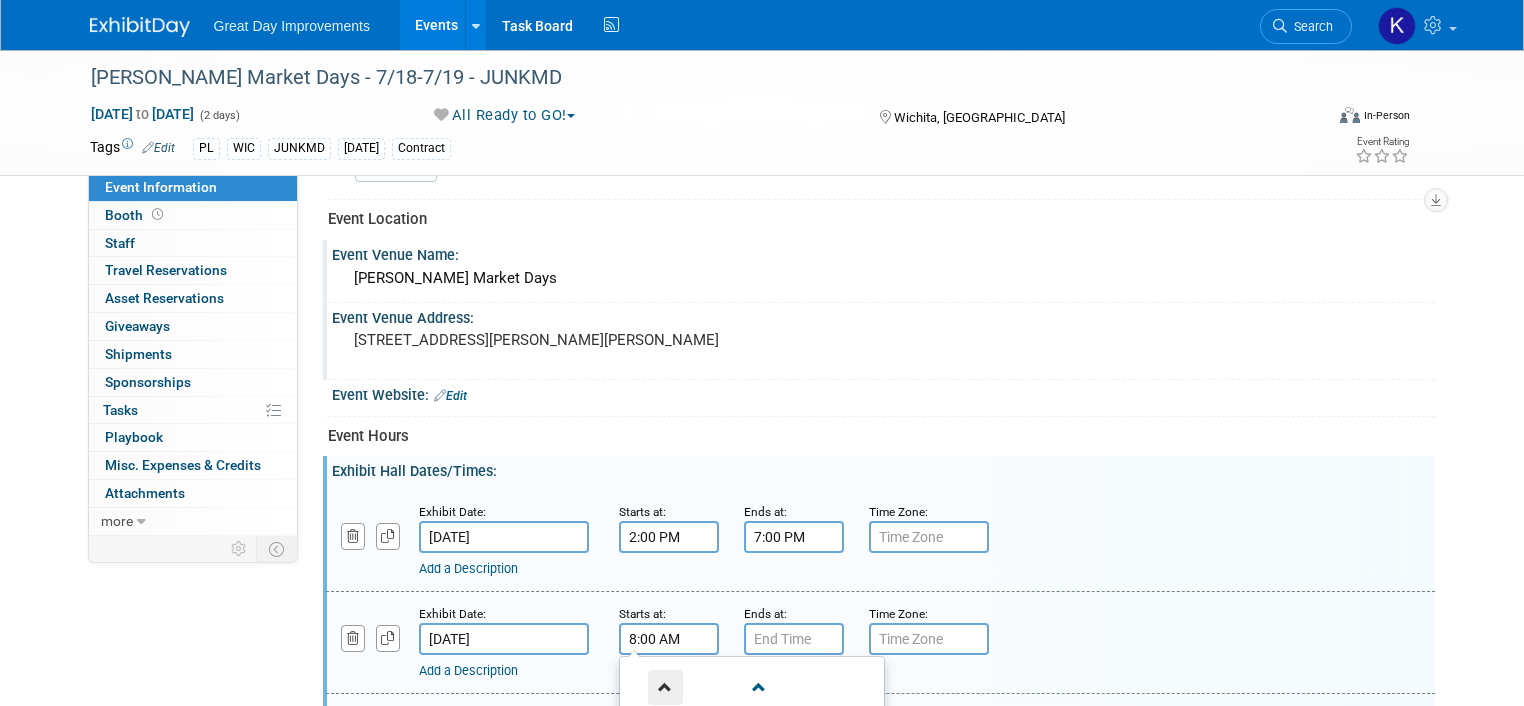 click at bounding box center [665, 687] 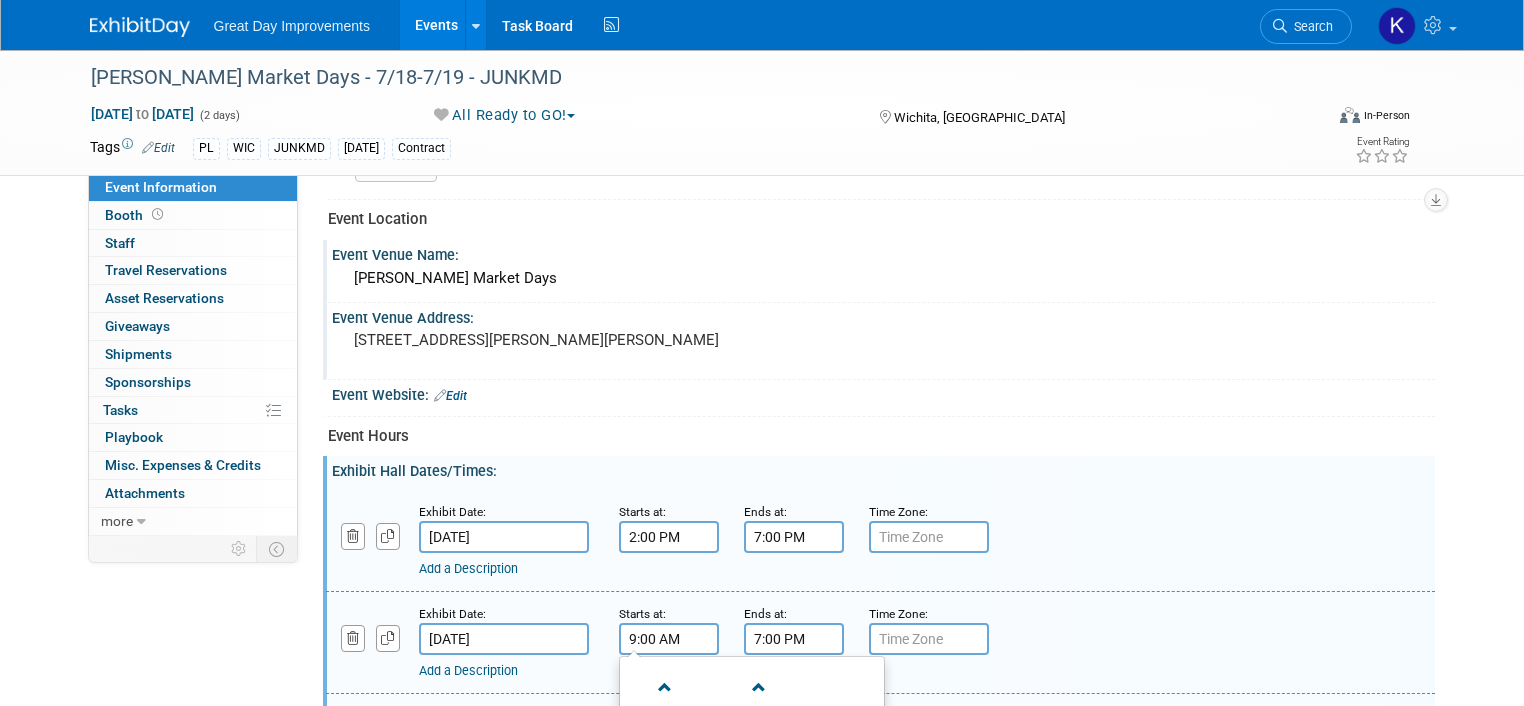 click on "7:00 PM" at bounding box center [794, 639] 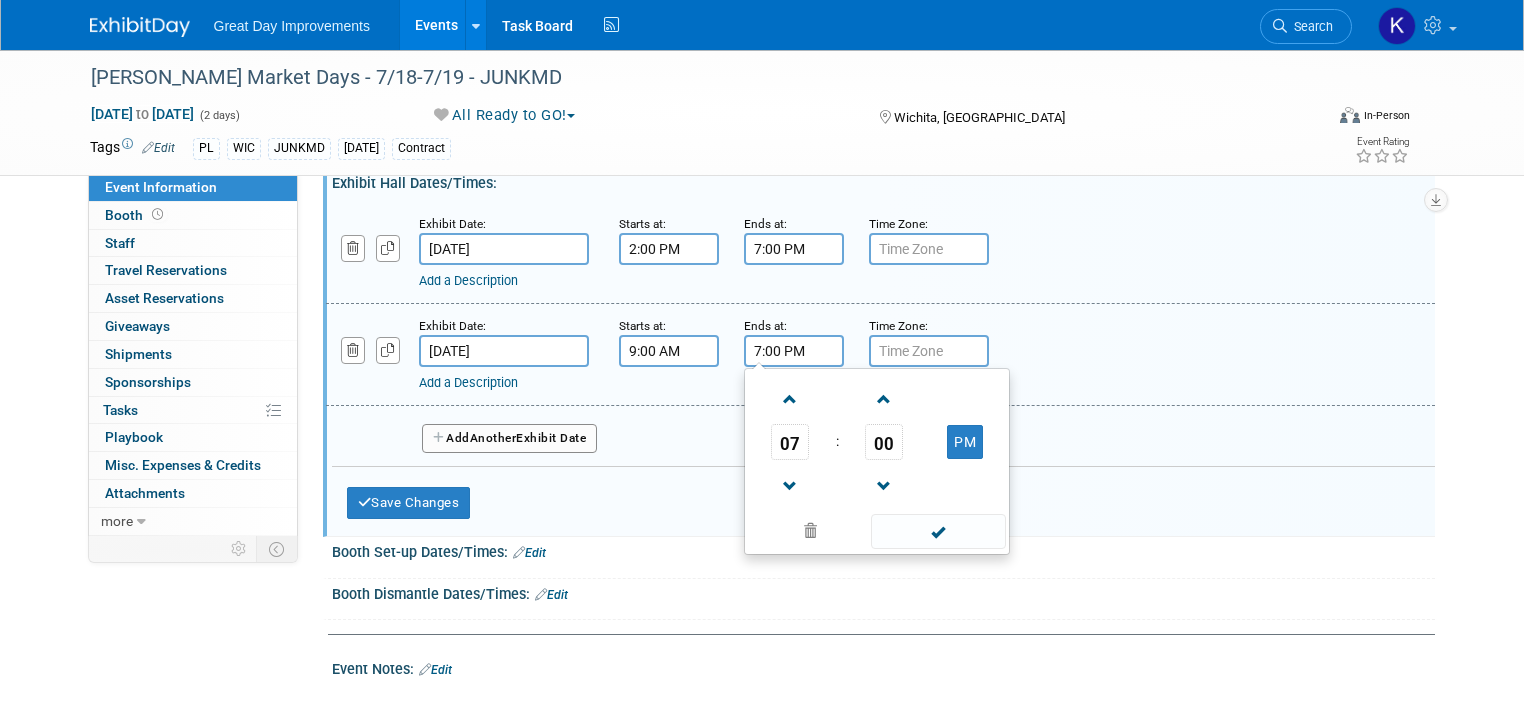 scroll, scrollTop: 1000, scrollLeft: 0, axis: vertical 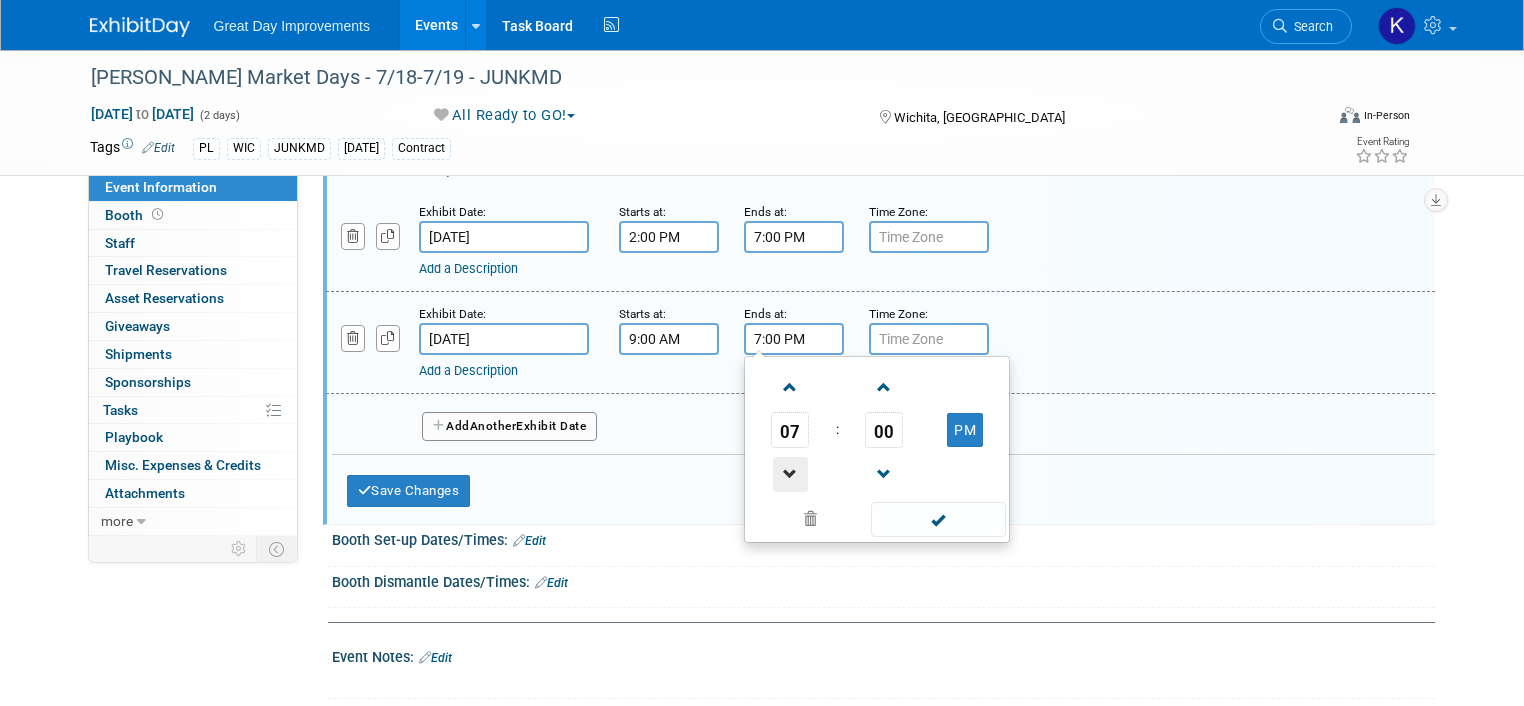 click at bounding box center (790, 474) 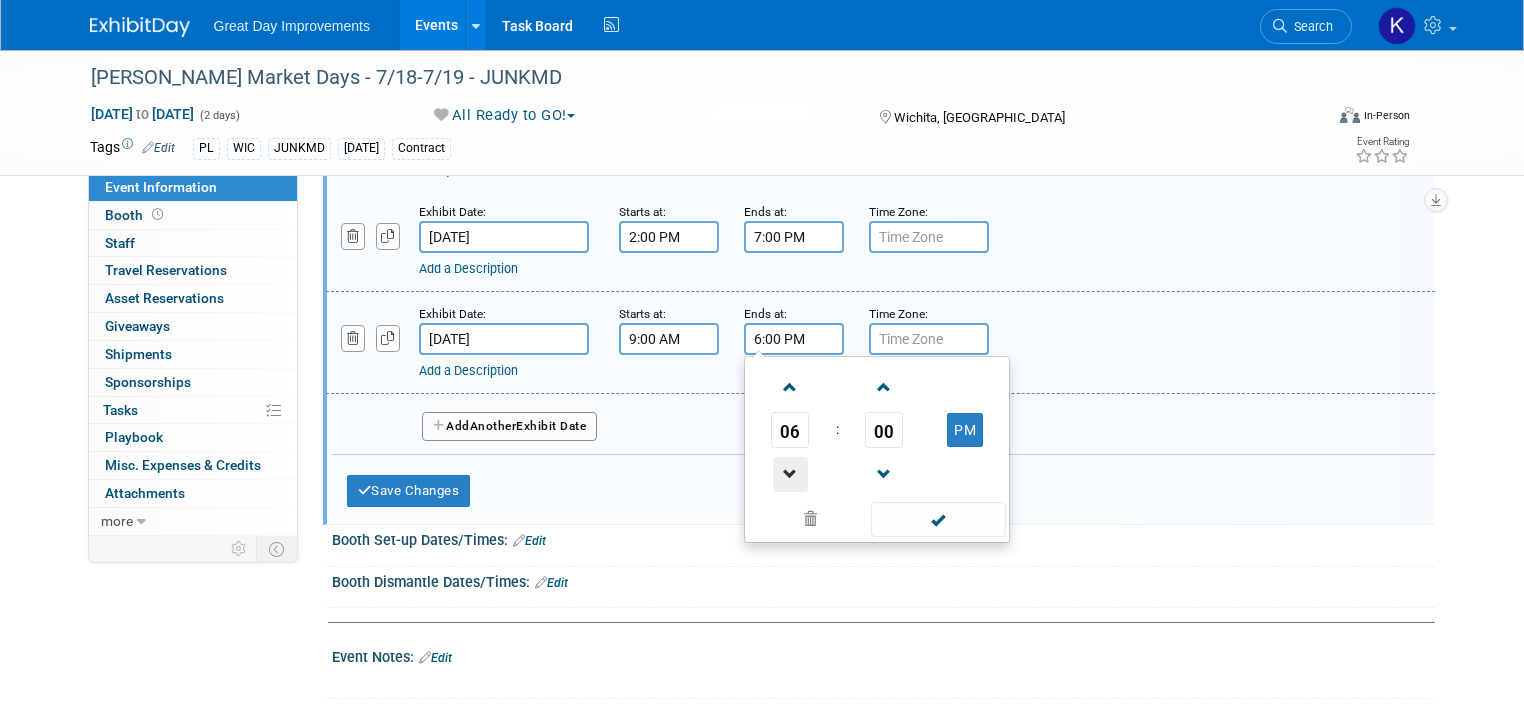 click at bounding box center (790, 474) 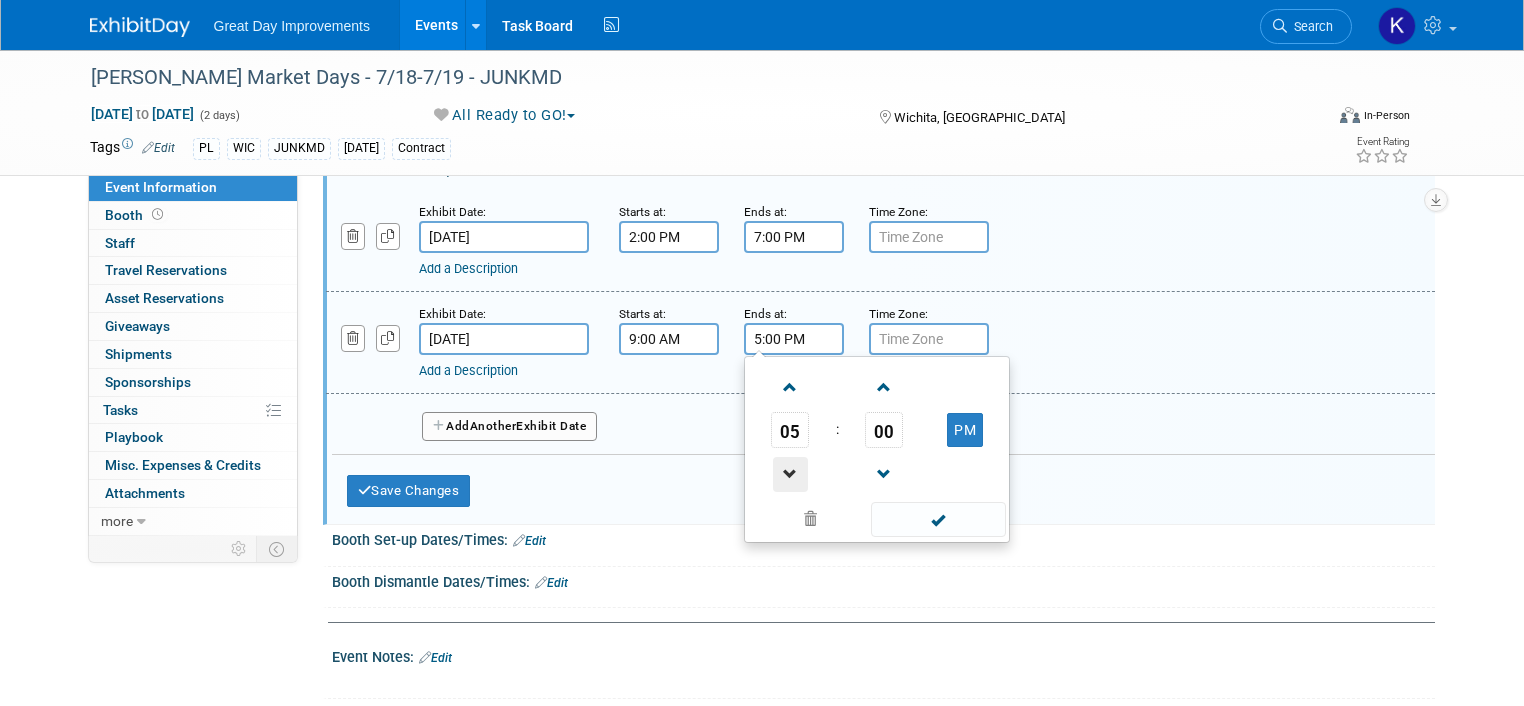 click at bounding box center [790, 474] 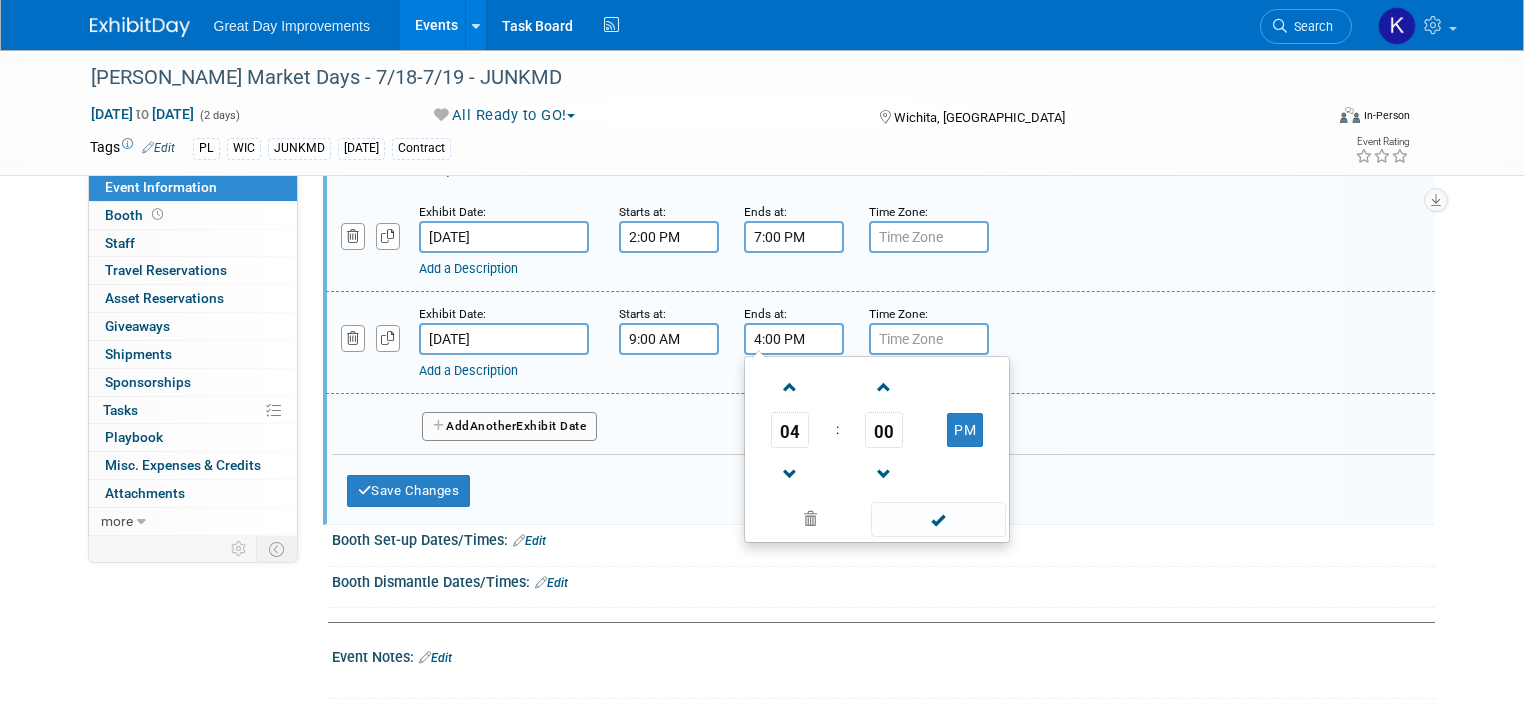 click on "Add  Another  Exhibit Date" at bounding box center [883, 420] 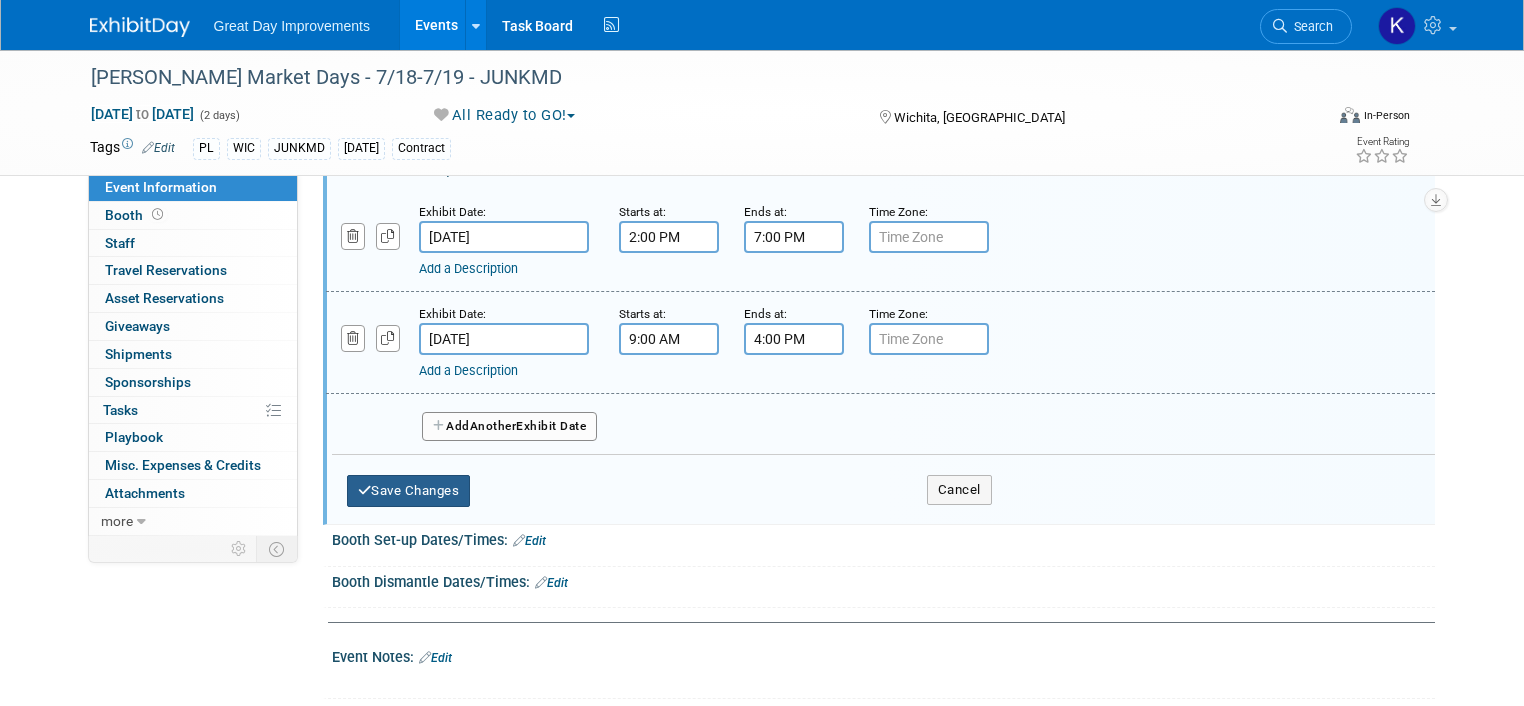 click on "Save Changes" at bounding box center (409, 491) 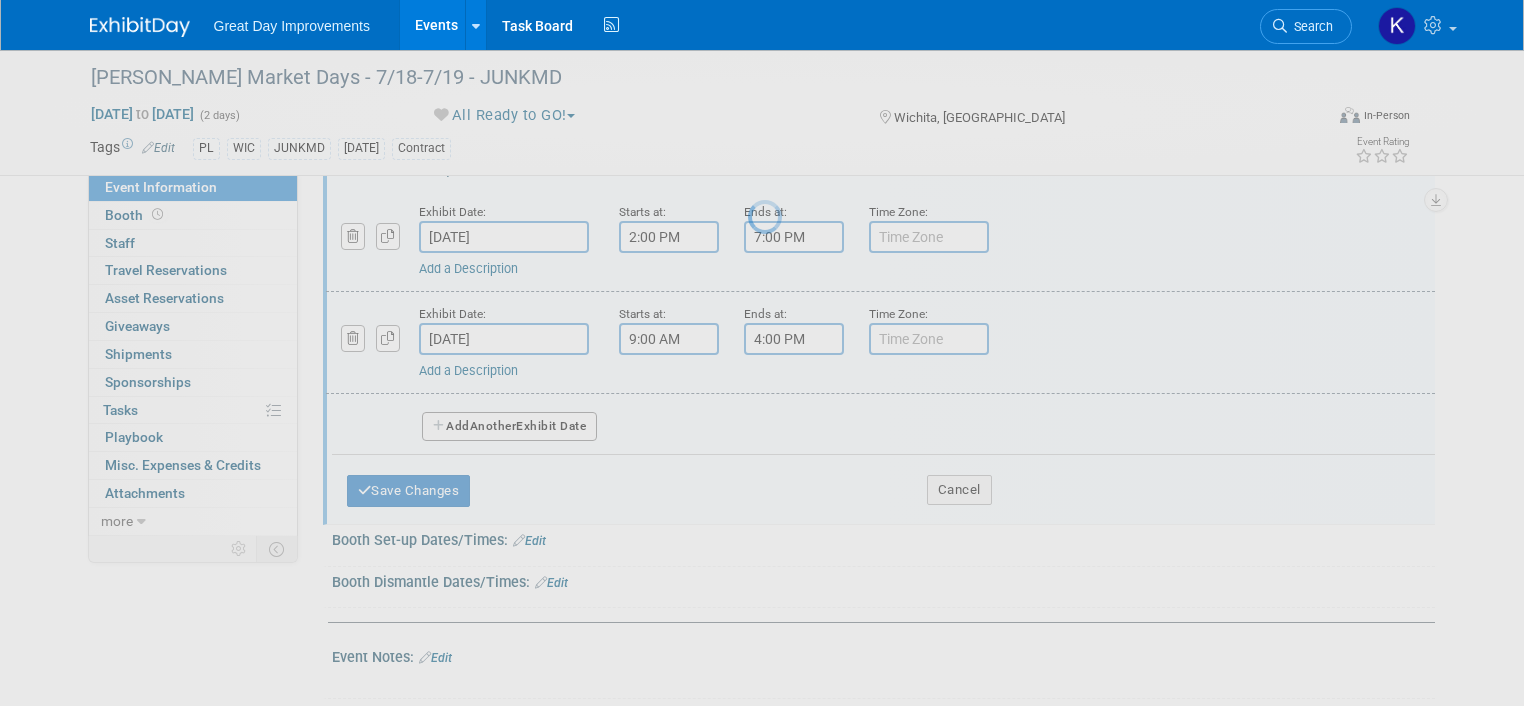 scroll, scrollTop: 866, scrollLeft: 0, axis: vertical 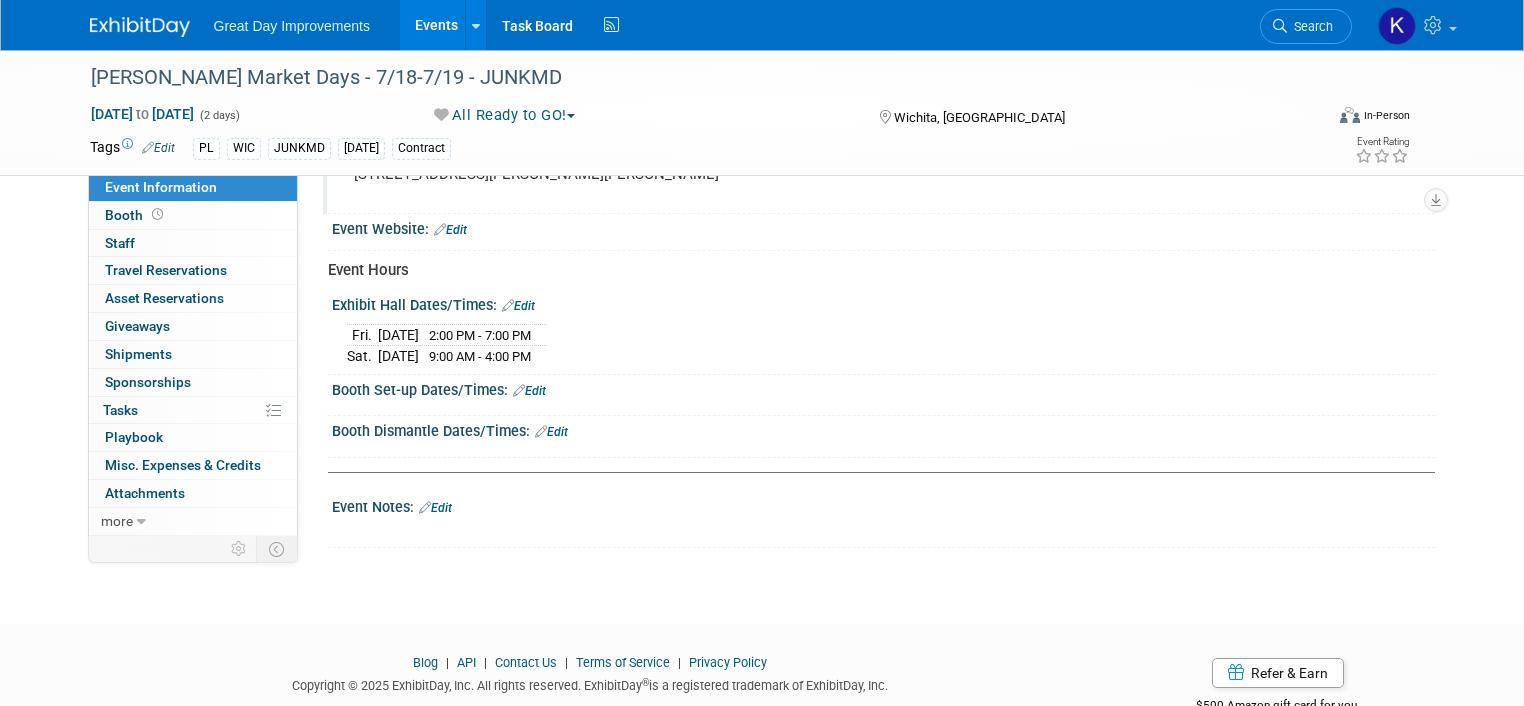click on "Booth Set-up Dates/Times:
Edit" at bounding box center [883, 388] 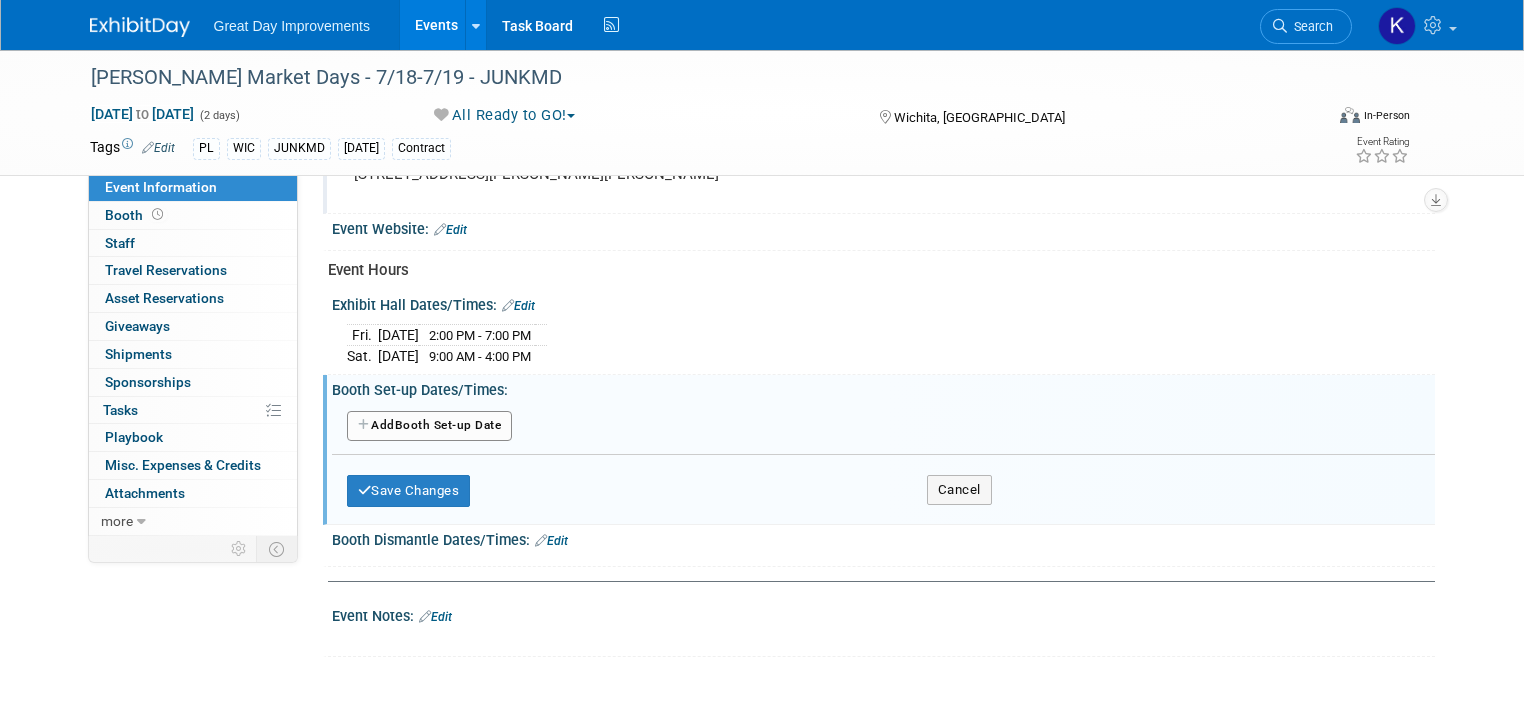 click on "Add  Another  Booth Set-up Date" at bounding box center (430, 426) 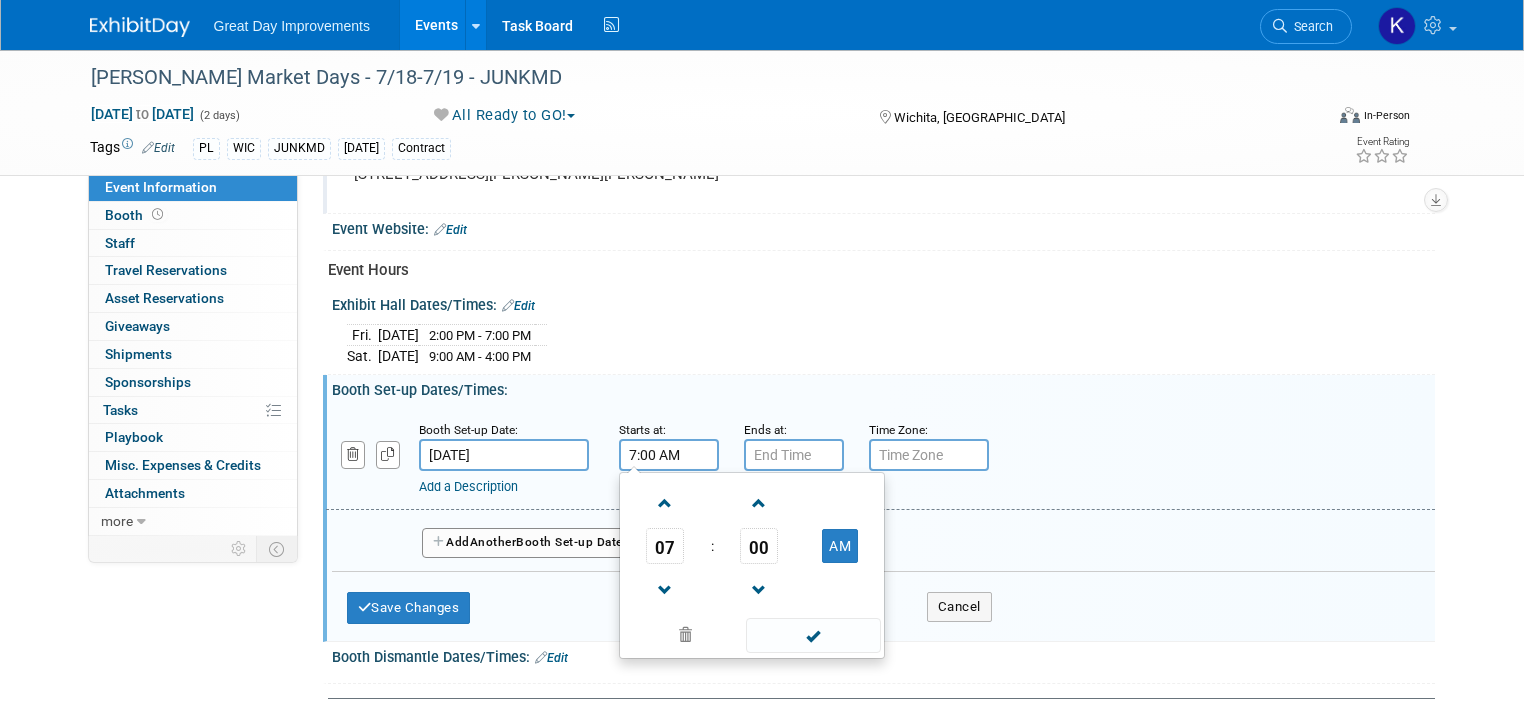 click on "7:00 AM" at bounding box center (669, 455) 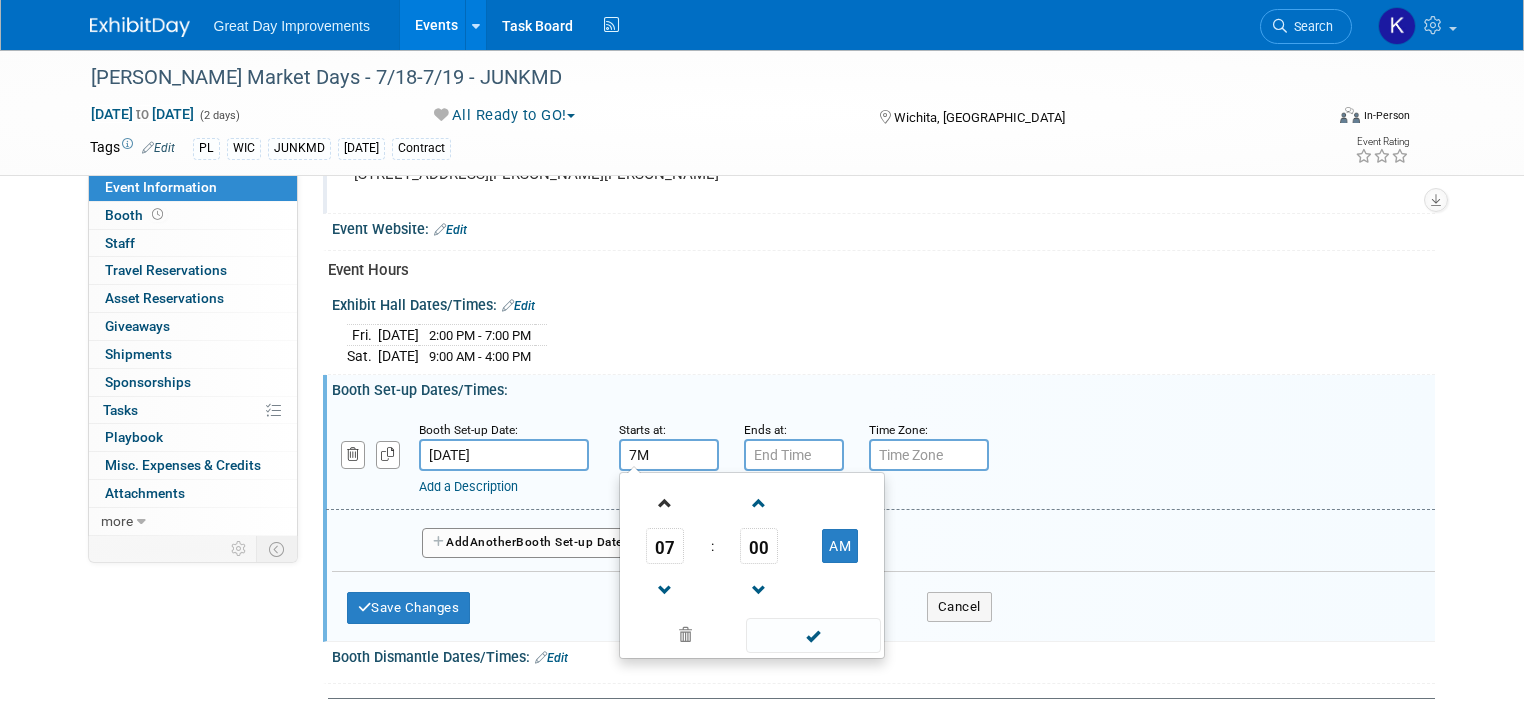 type on "M" 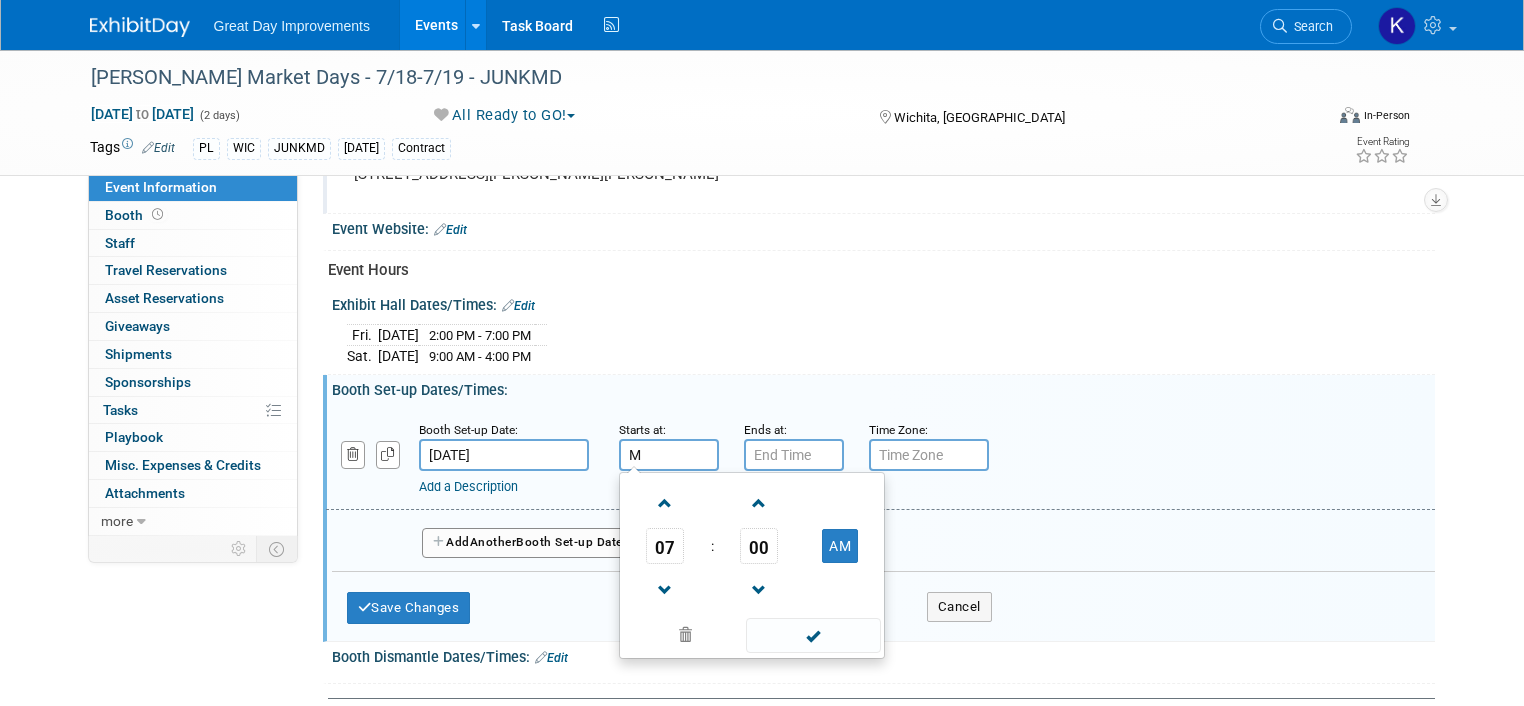click on "M" at bounding box center [669, 455] 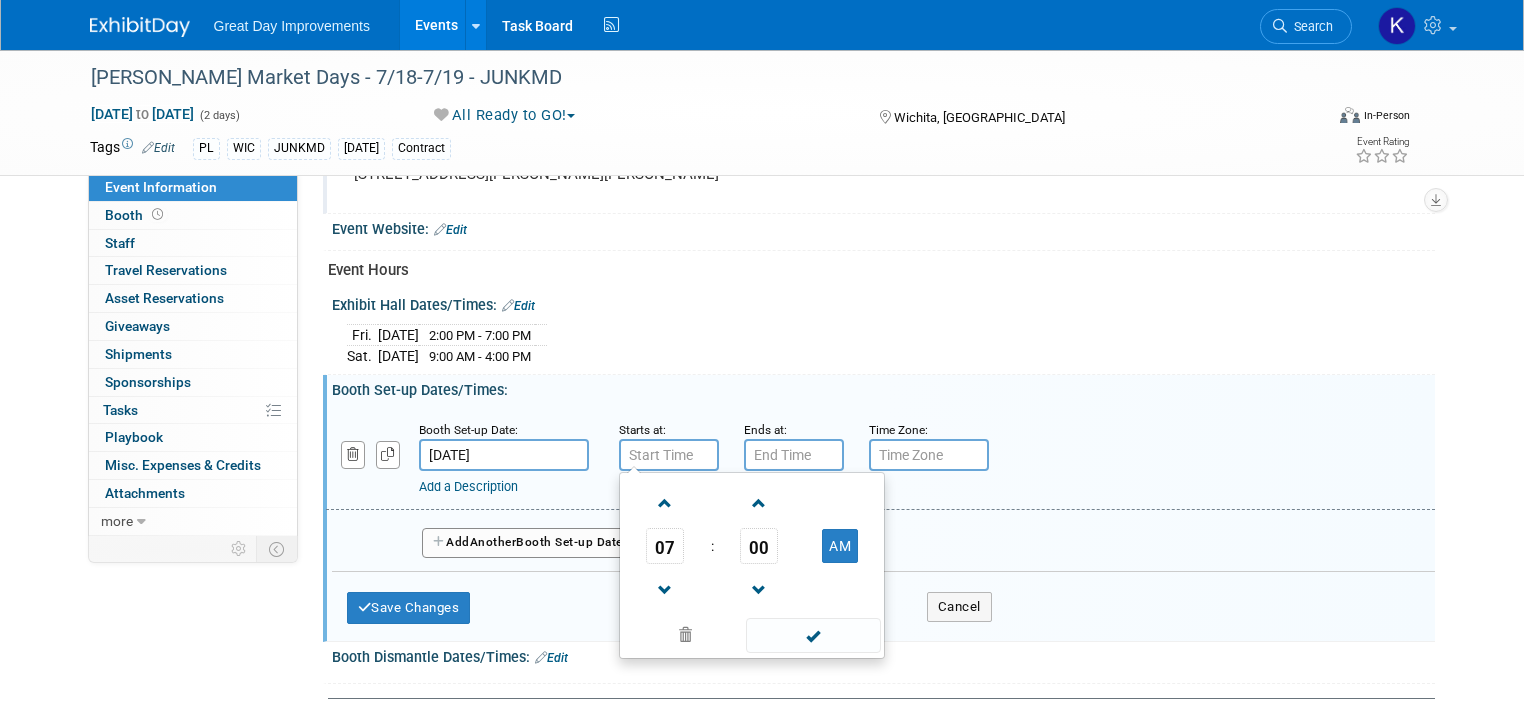 type 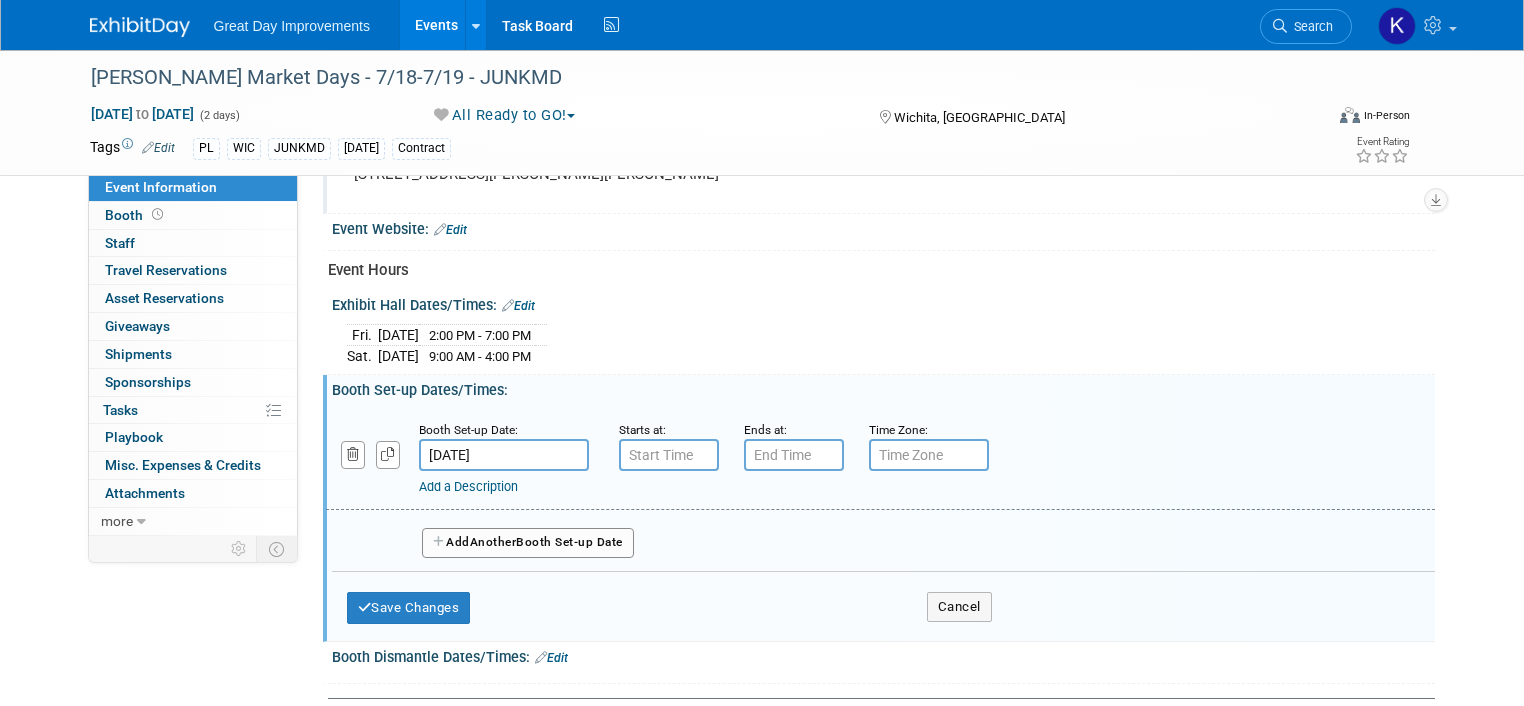 click on "Booth Set-up Date:
Jul 18, 2025
Starts at:
Ends at:
Time Zone:  Apply to all
Add a Description
Description:" at bounding box center [880, 459] 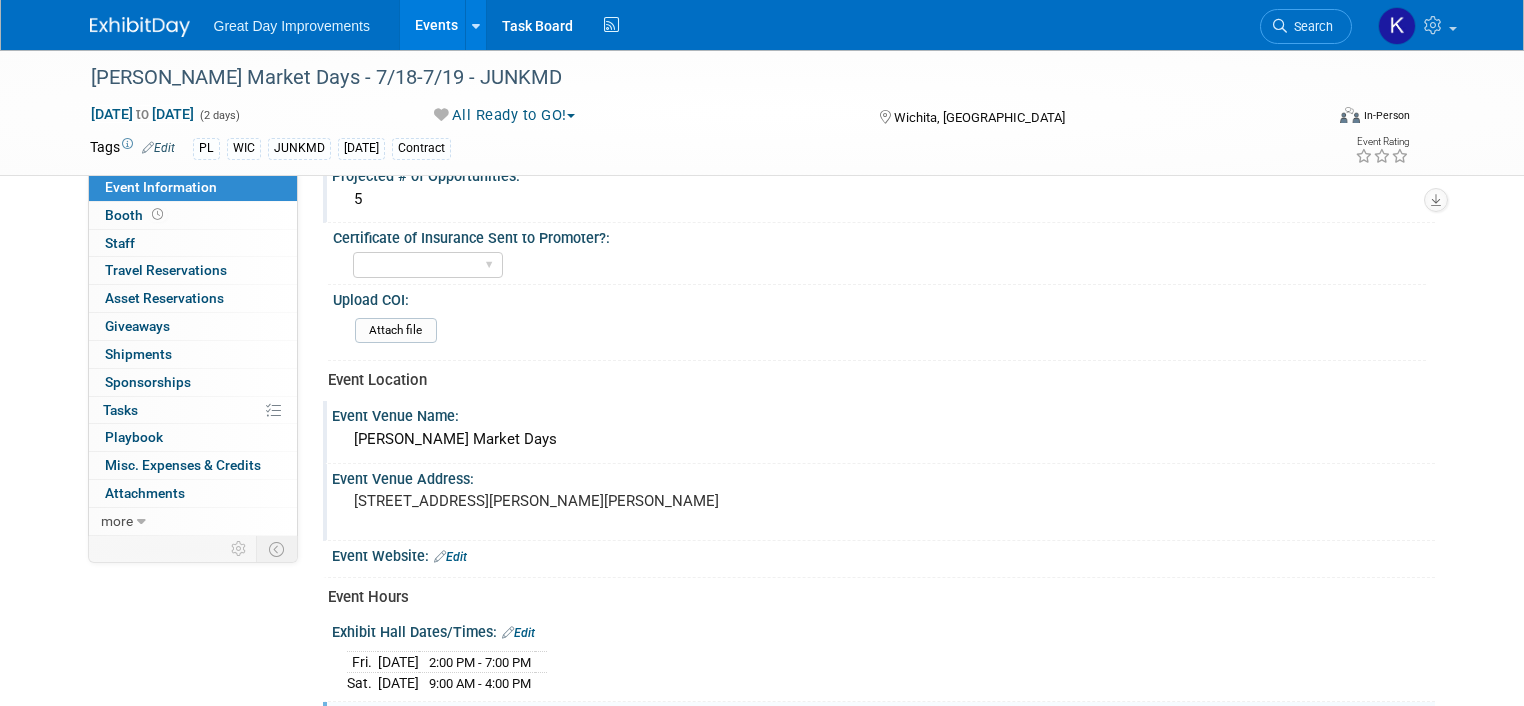 scroll, scrollTop: 466, scrollLeft: 0, axis: vertical 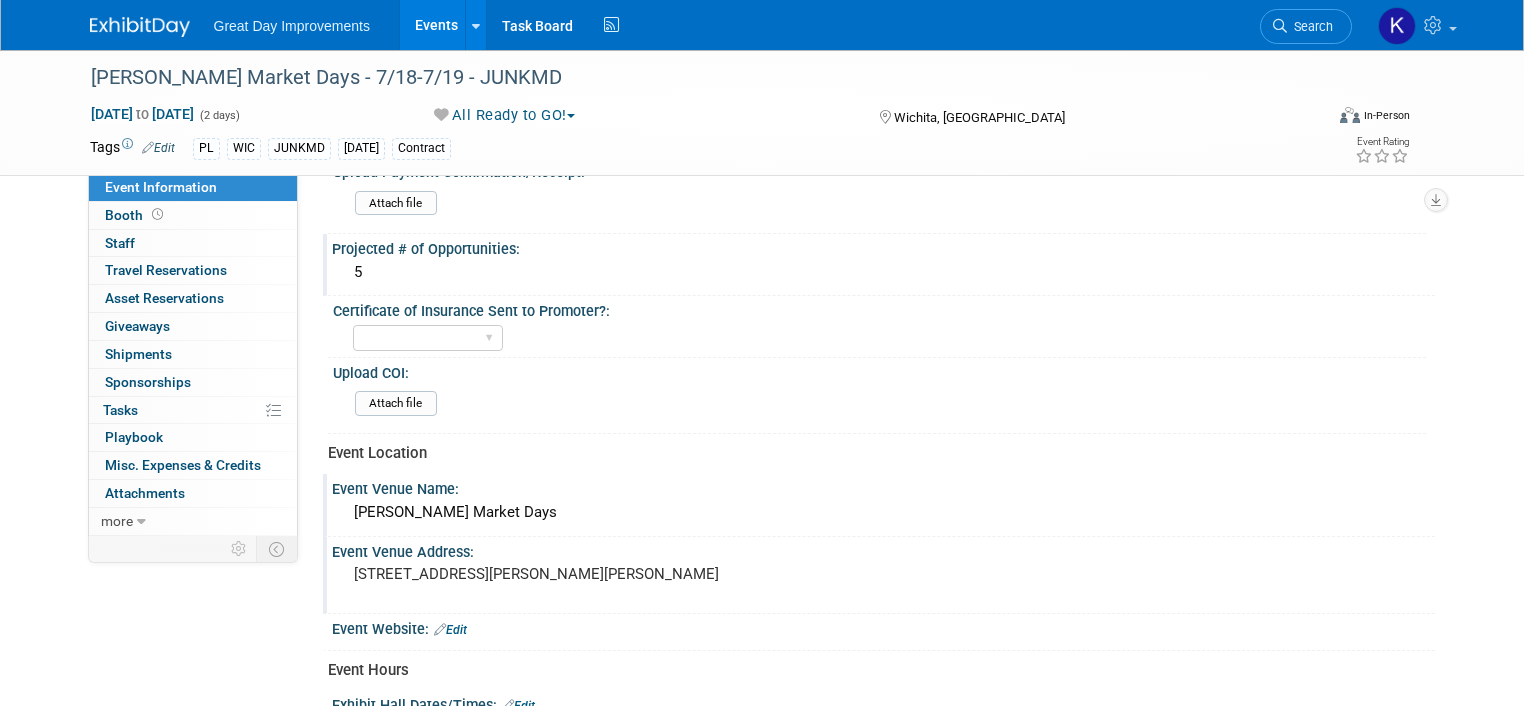click on "5" at bounding box center [883, 272] 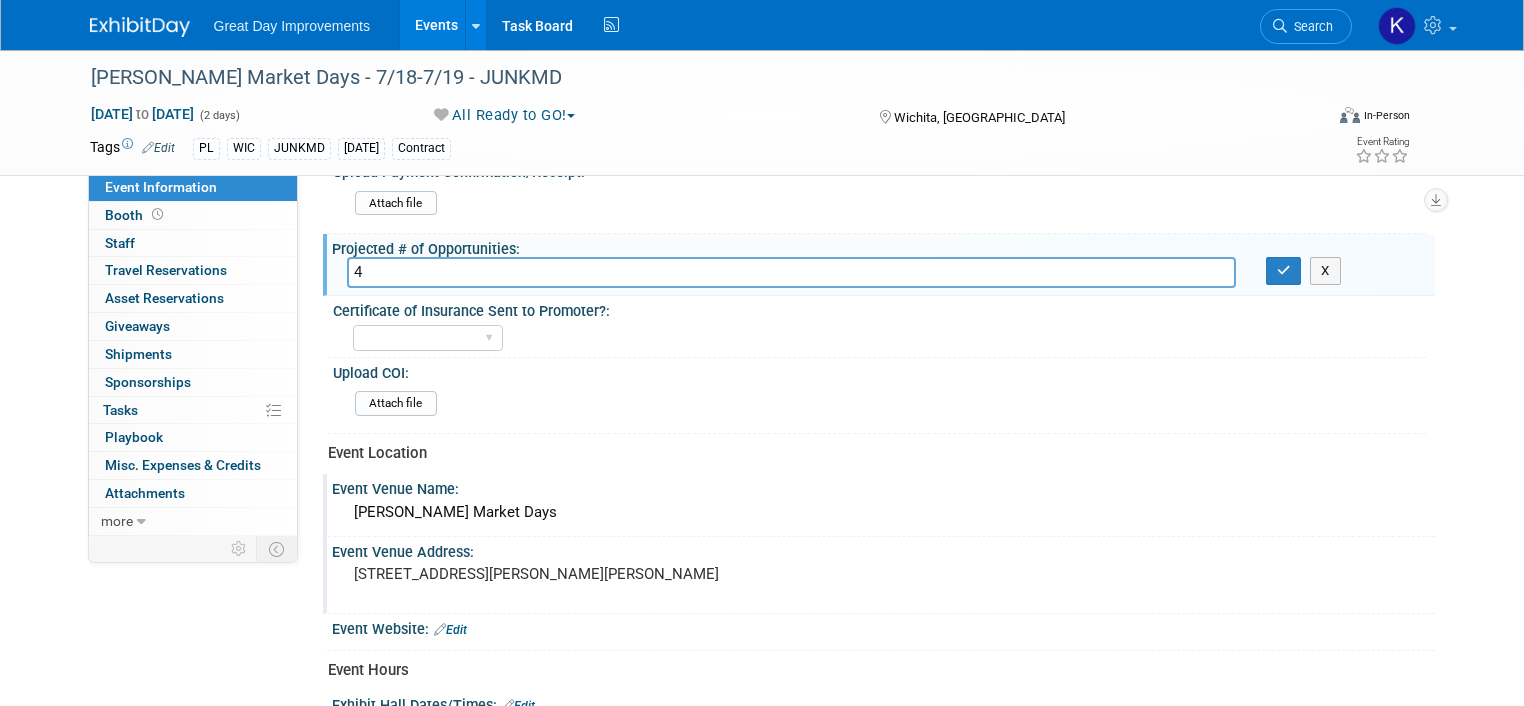 type on "4" 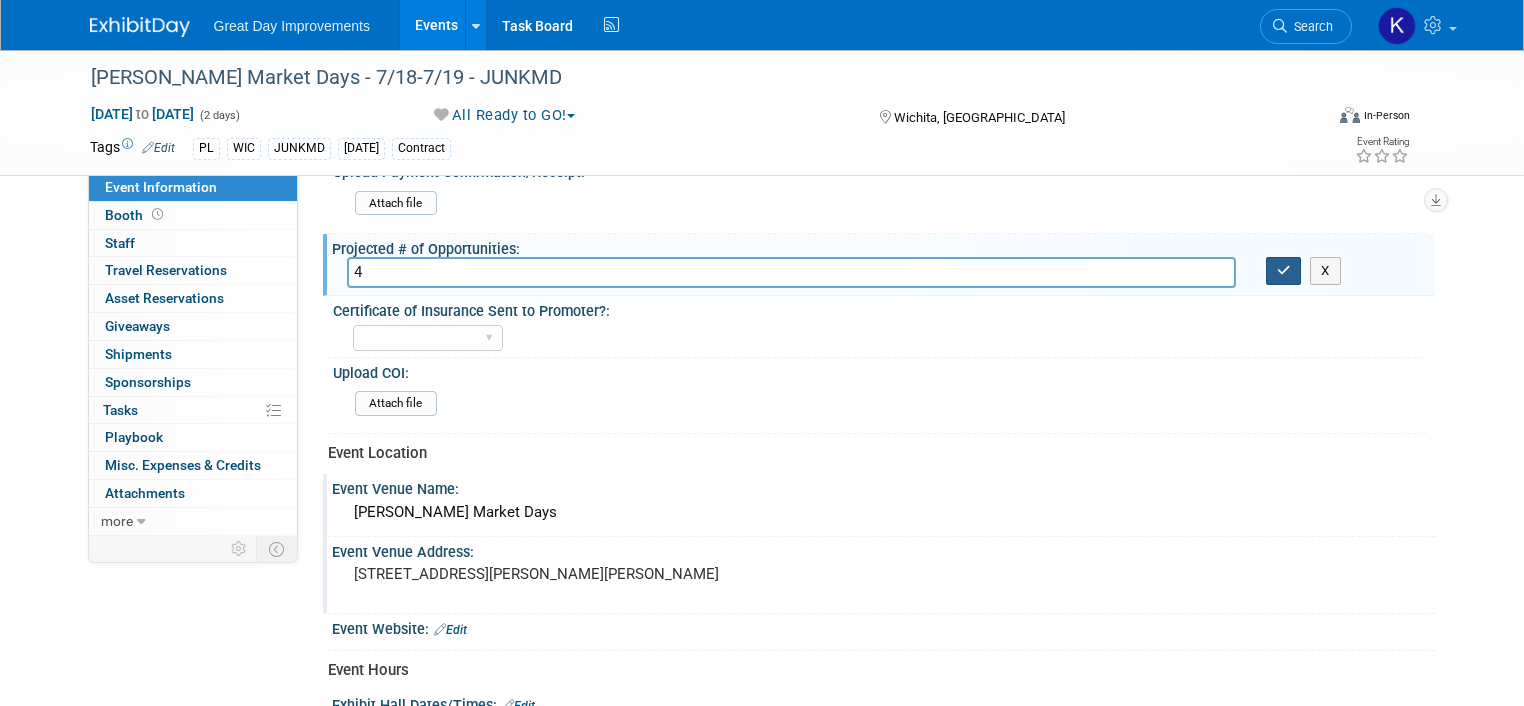 click at bounding box center (1284, 270) 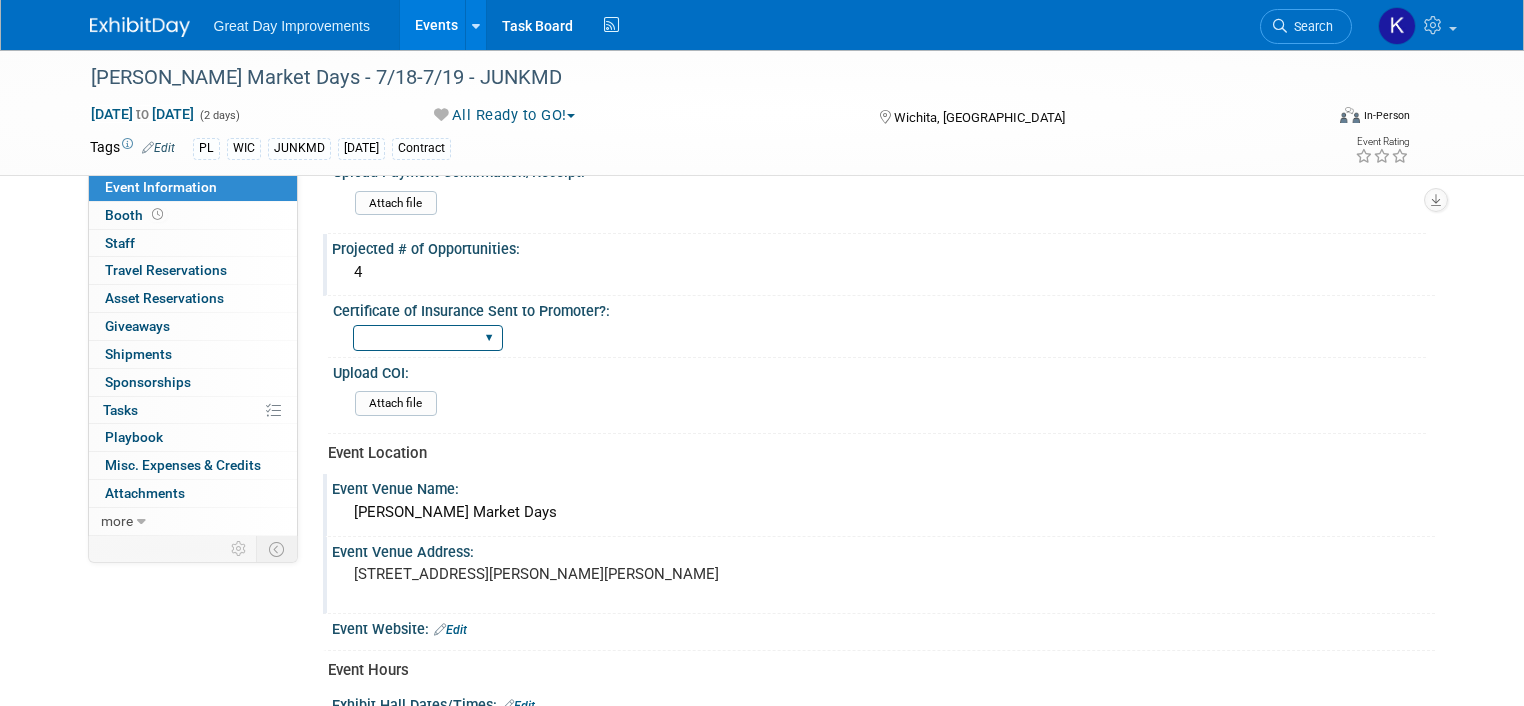 click on "Yes
No
Not Required" at bounding box center (428, 338) 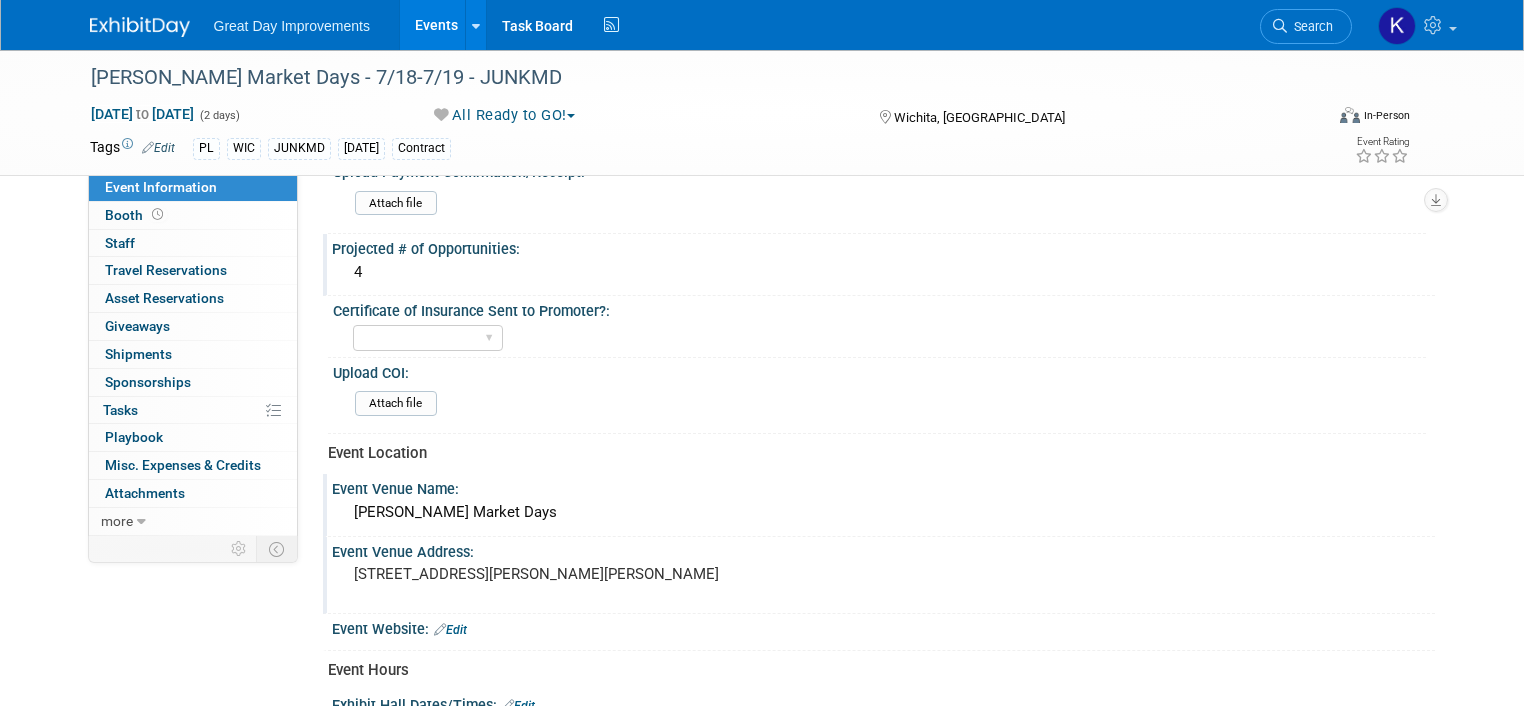 select on "Yes" 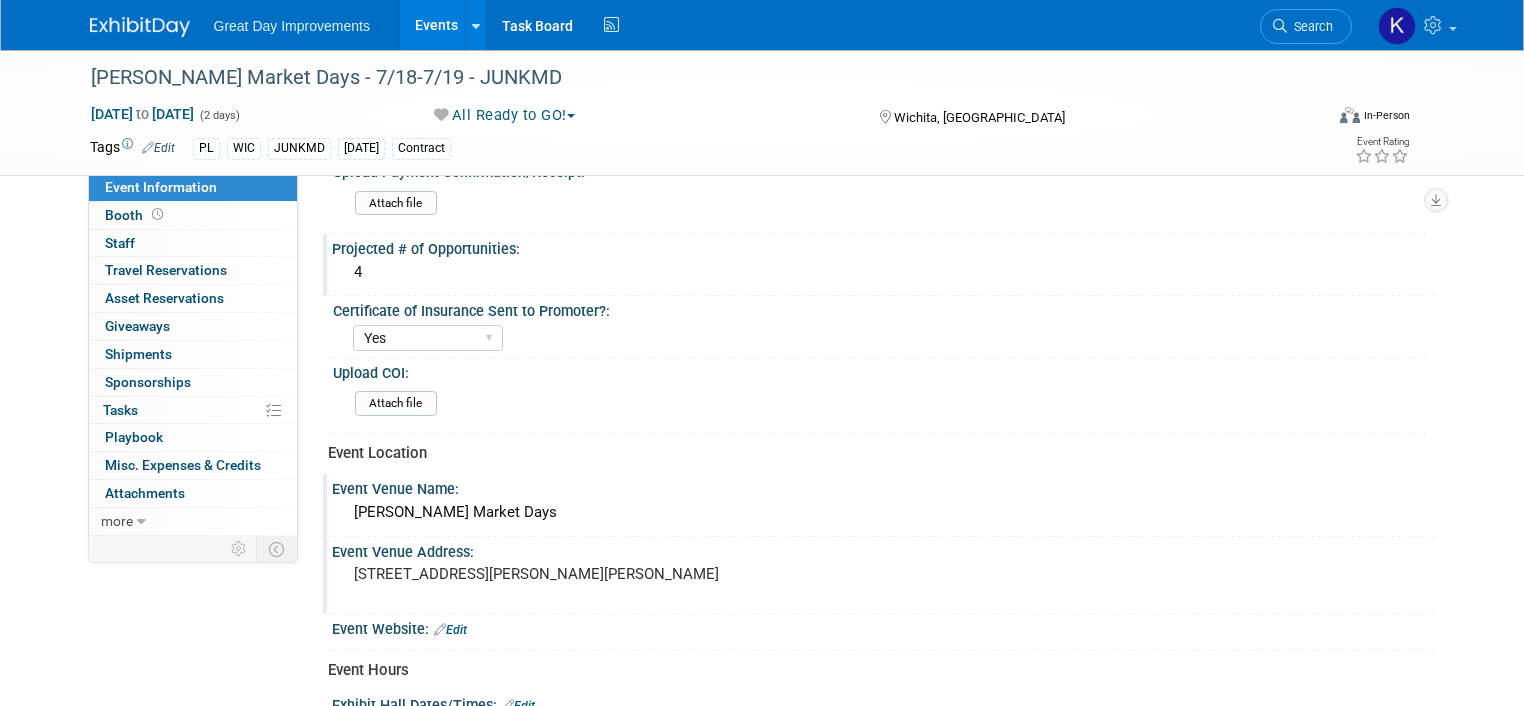 click on "Yes
No
Not Required" at bounding box center [428, 338] 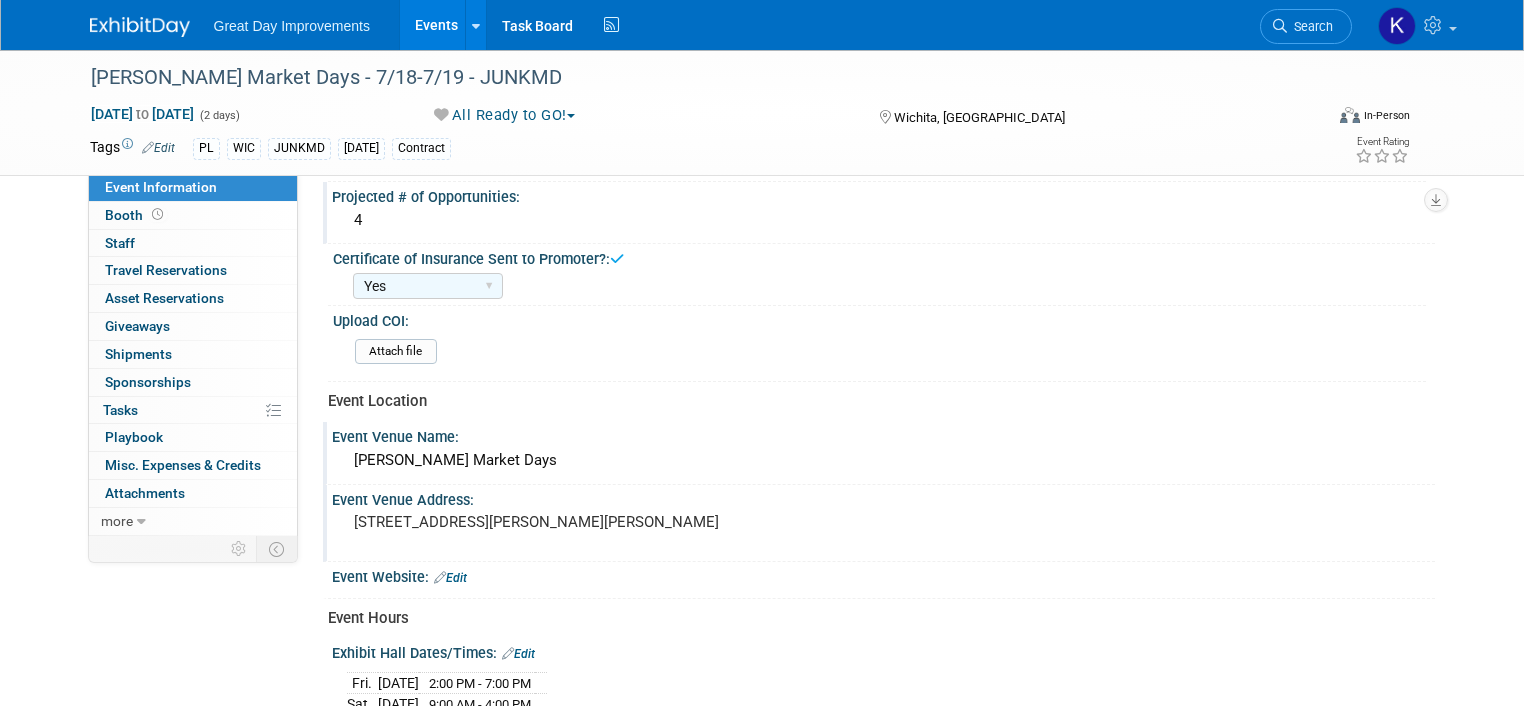 scroll, scrollTop: 566, scrollLeft: 0, axis: vertical 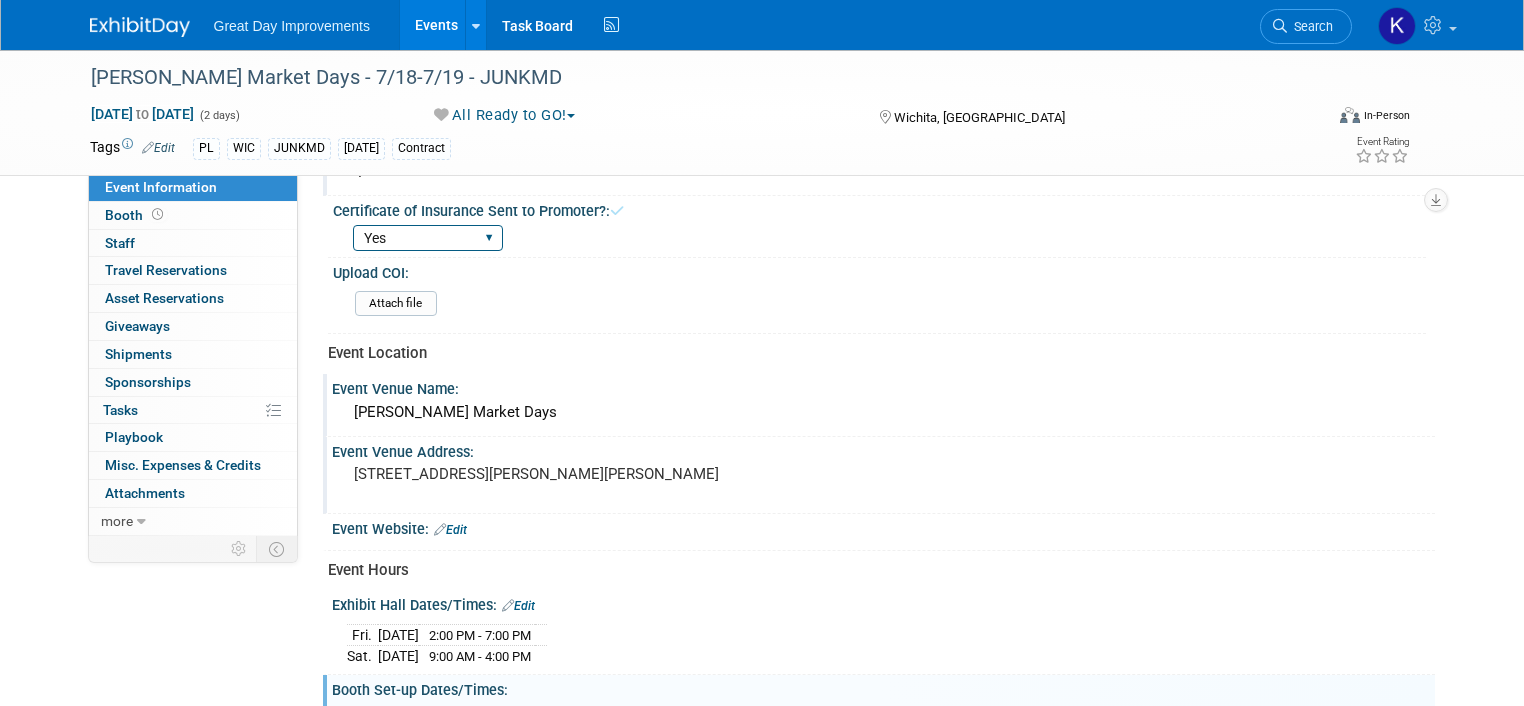 click on "Yes
No
Not Required" at bounding box center (428, 238) 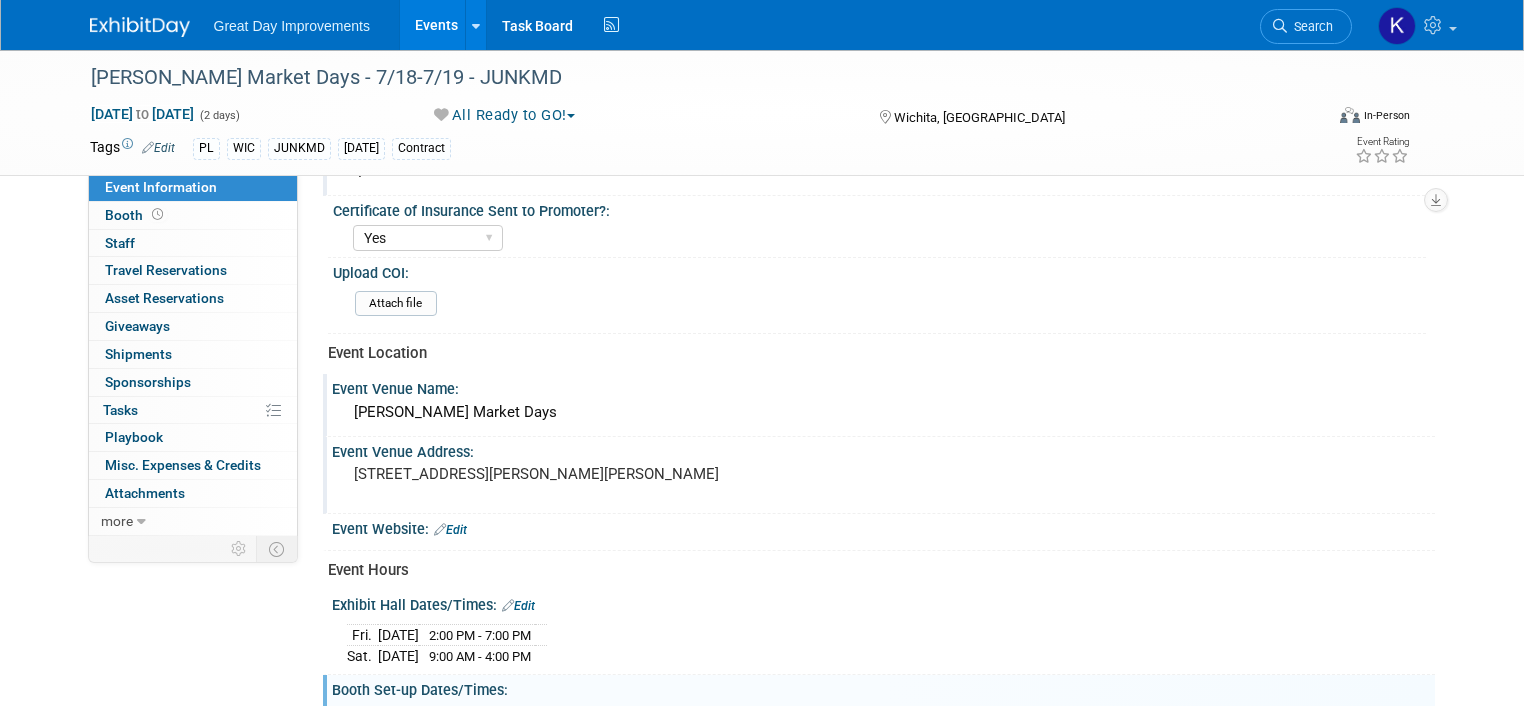 select 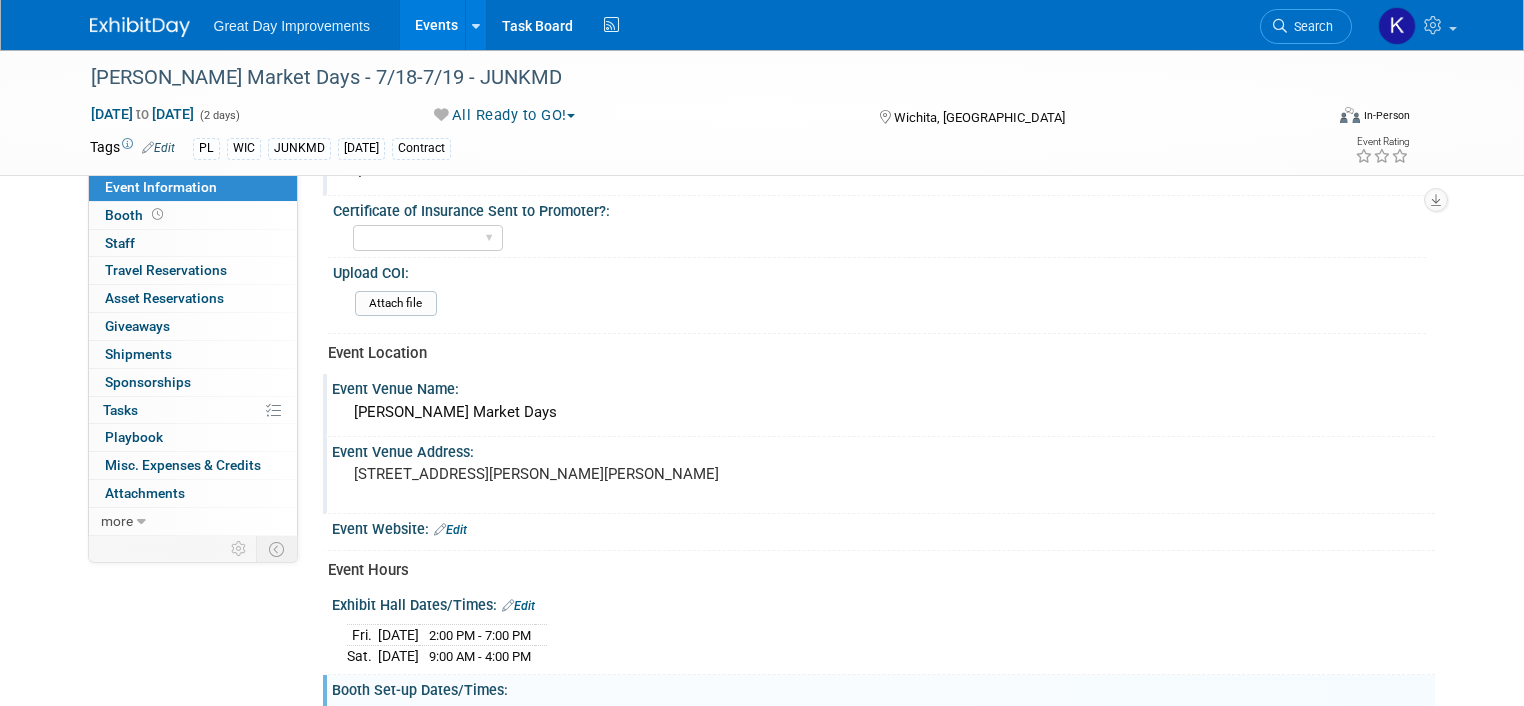 click on "Yes
No
Not Required" at bounding box center [428, 238] 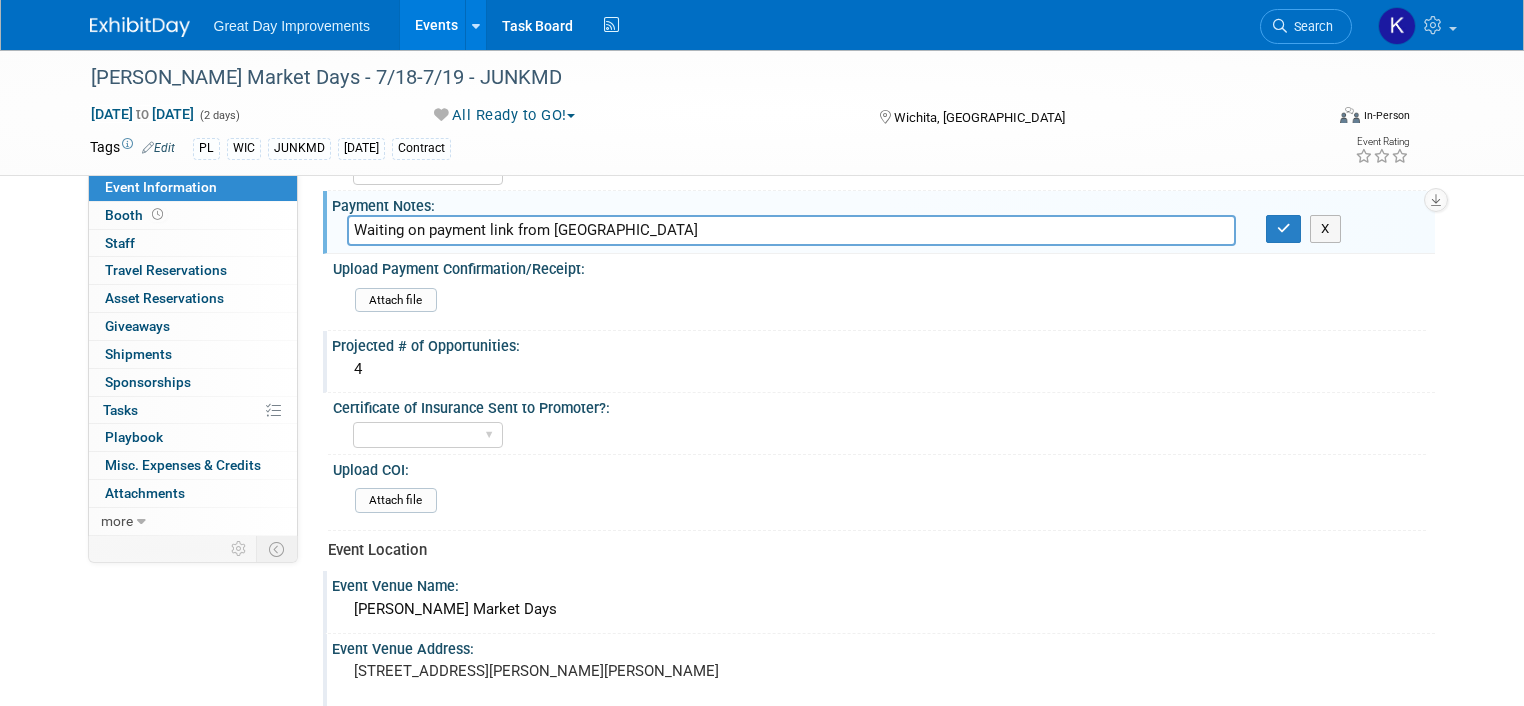 scroll, scrollTop: 366, scrollLeft: 0, axis: vertical 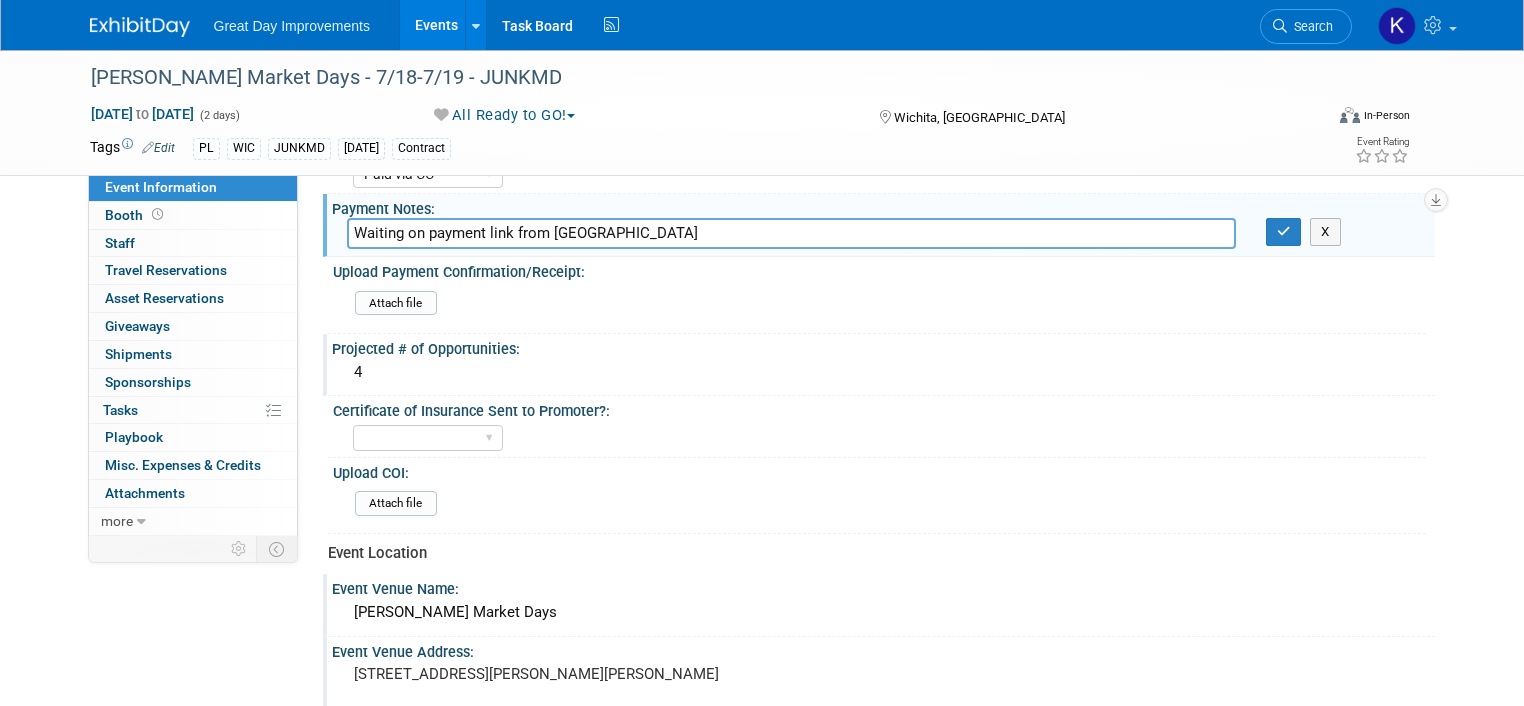 drag, startPoint x: 406, startPoint y: 229, endPoint x: 318, endPoint y: 231, distance: 88.02273 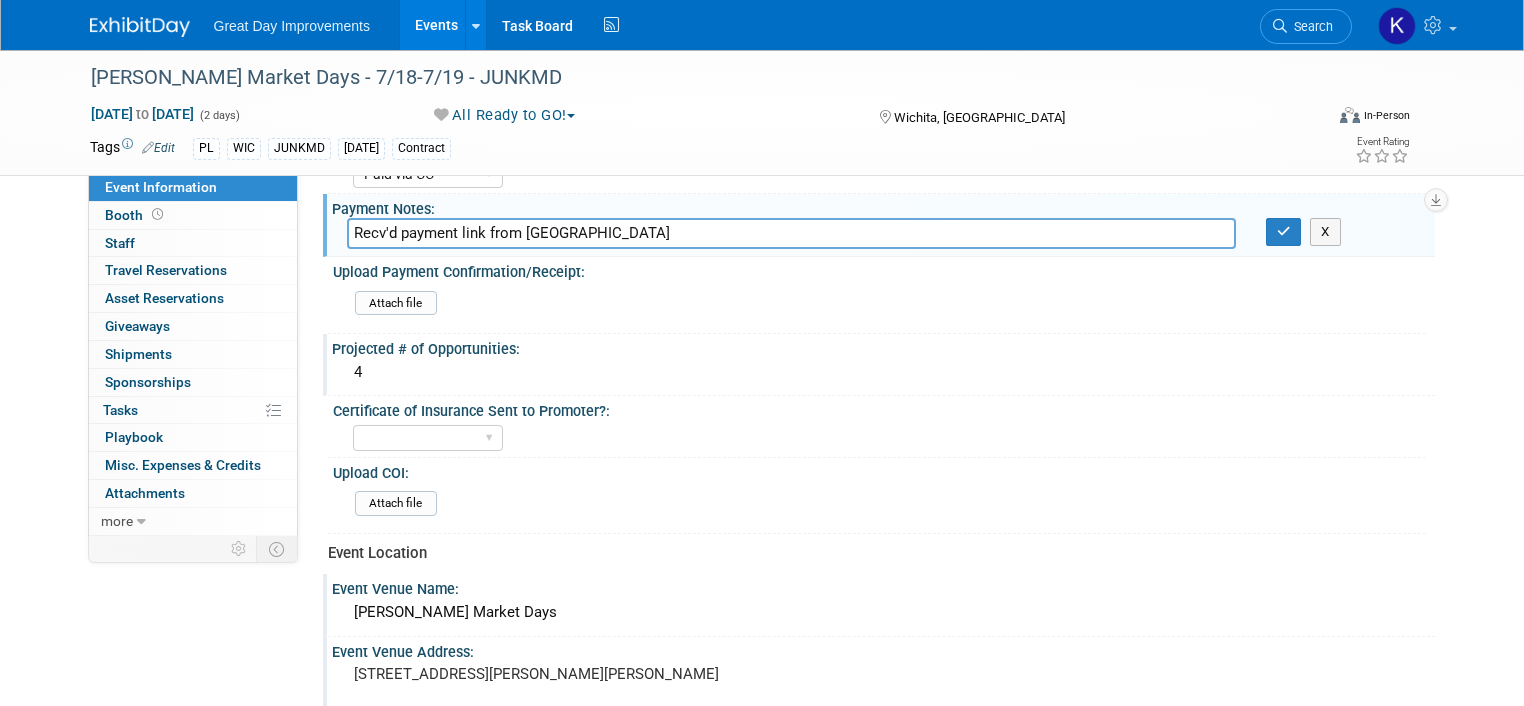 drag, startPoint x: 382, startPoint y: 225, endPoint x: 313, endPoint y: 219, distance: 69.260376 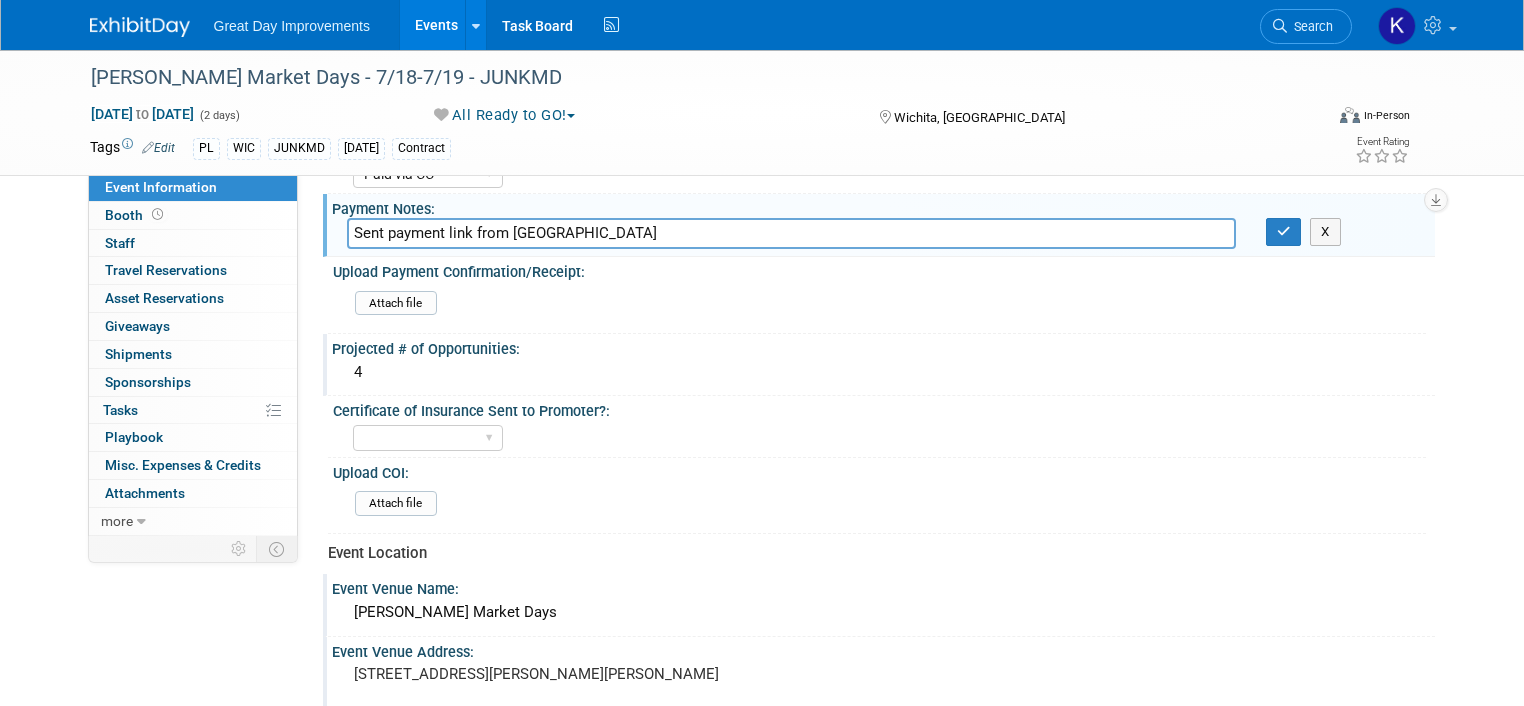 drag, startPoint x: 557, startPoint y: 232, endPoint x: 457, endPoint y: 229, distance: 100.04499 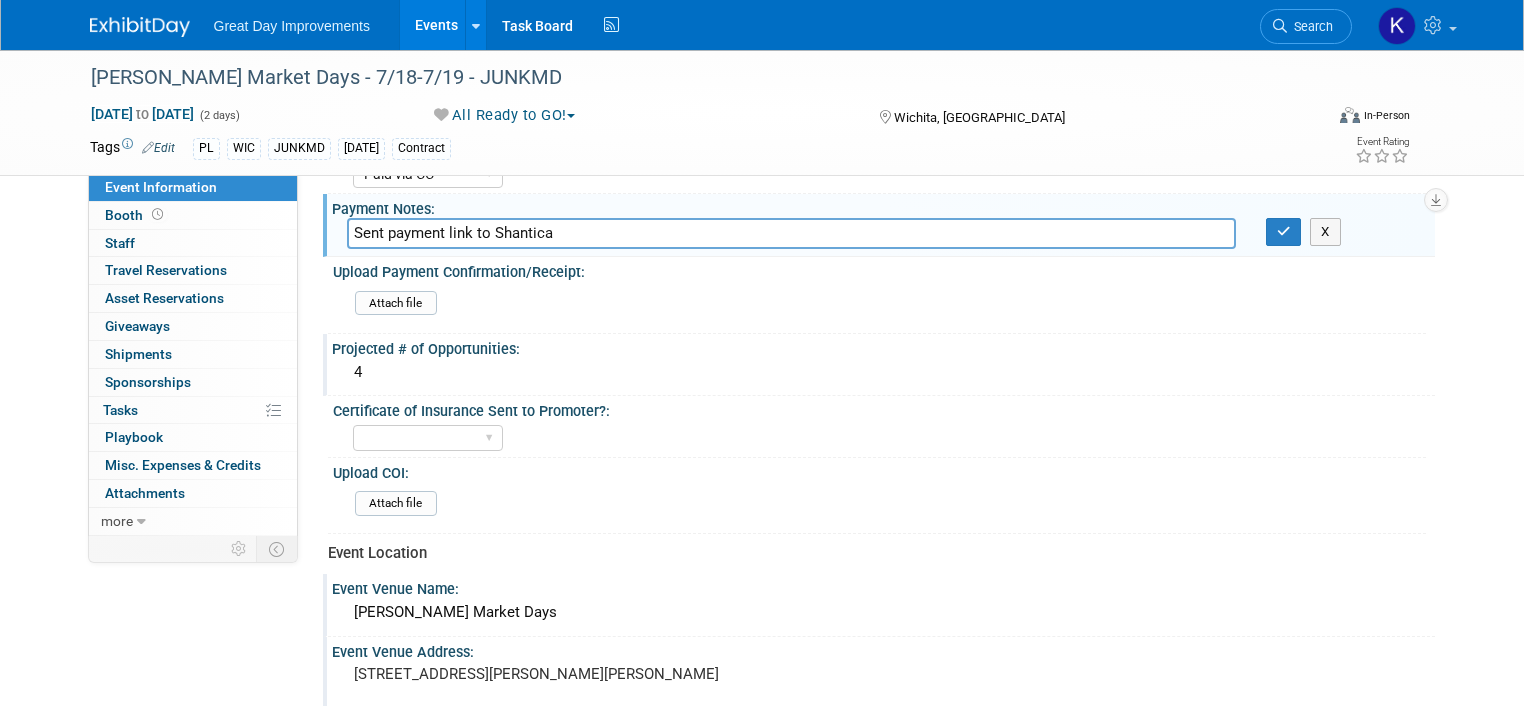 drag, startPoint x: 504, startPoint y: 229, endPoint x: 824, endPoint y: 230, distance: 320.00156 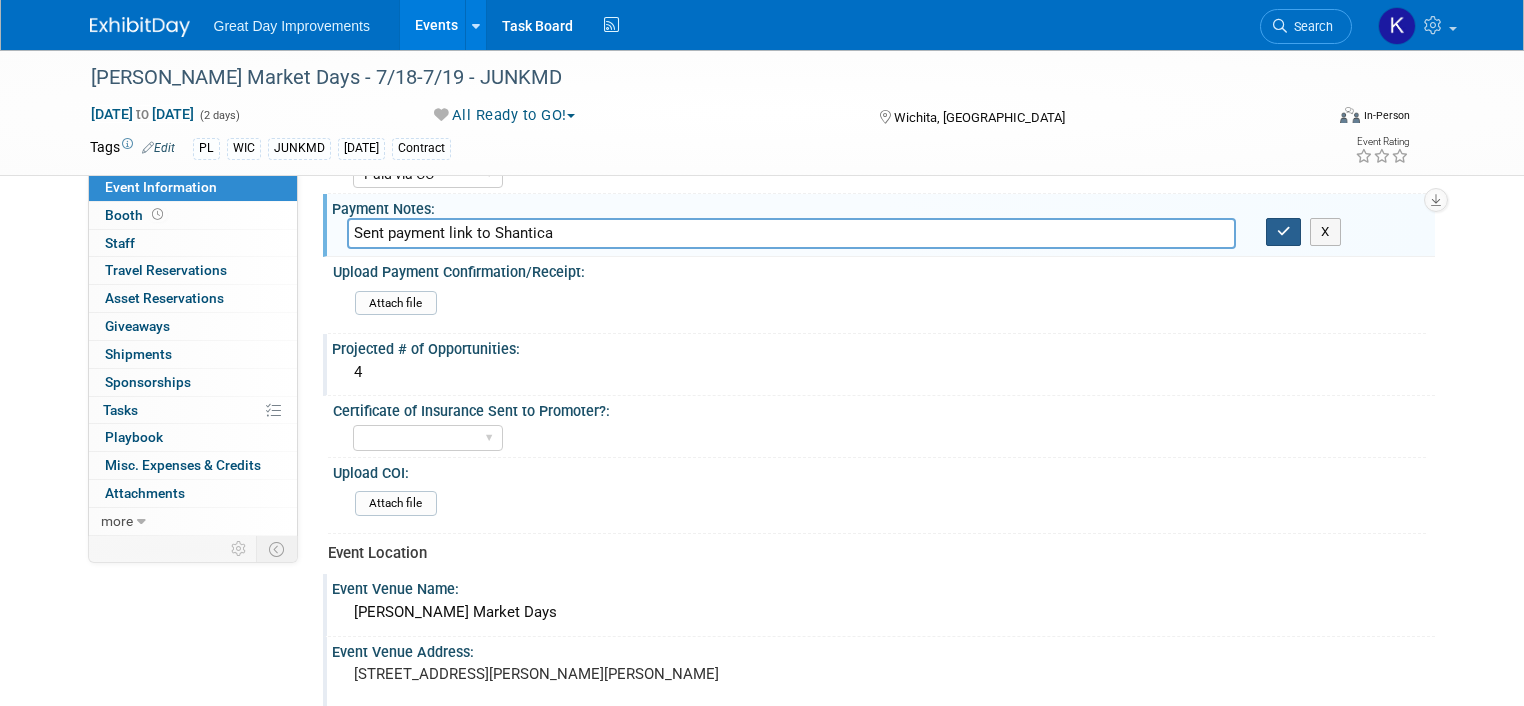 type on "Sent payment link to Shantica" 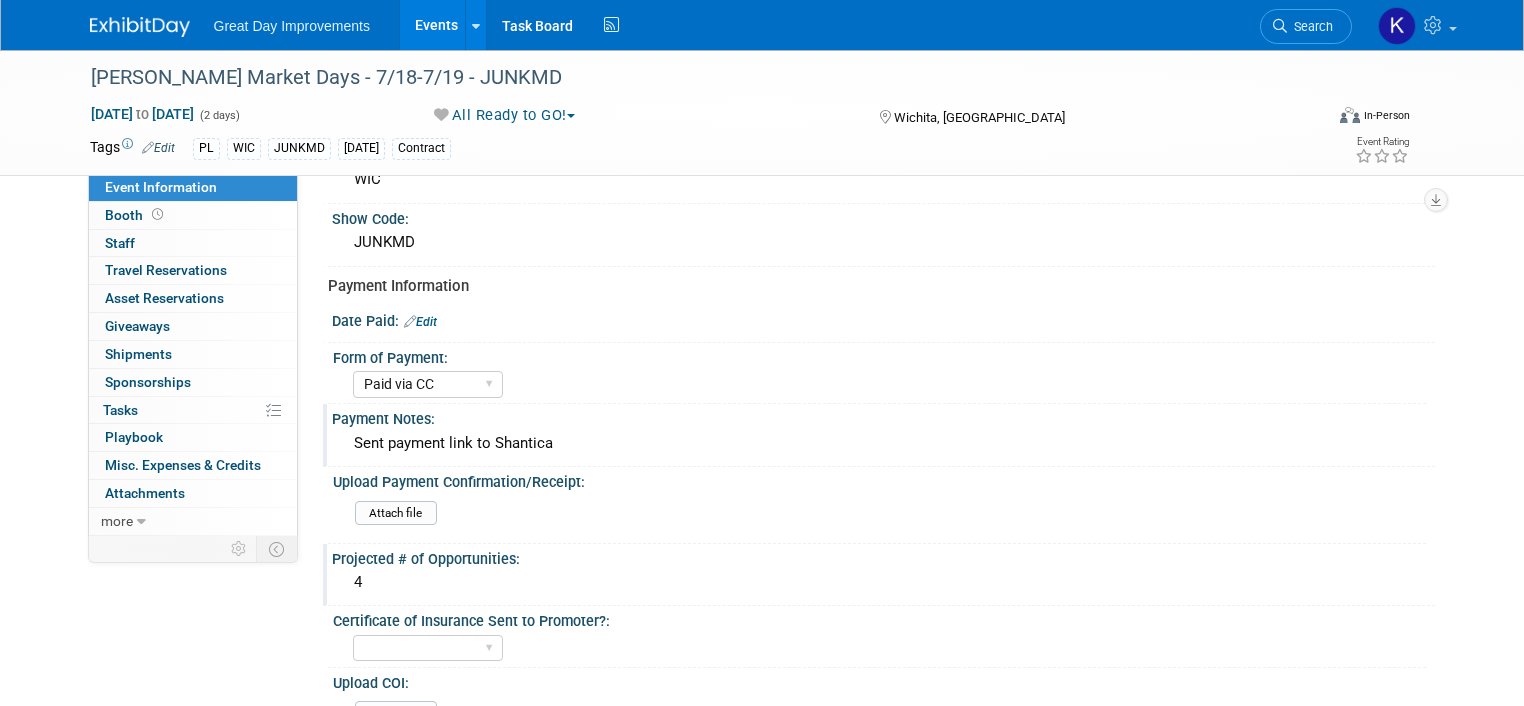 scroll, scrollTop: 37, scrollLeft: 0, axis: vertical 